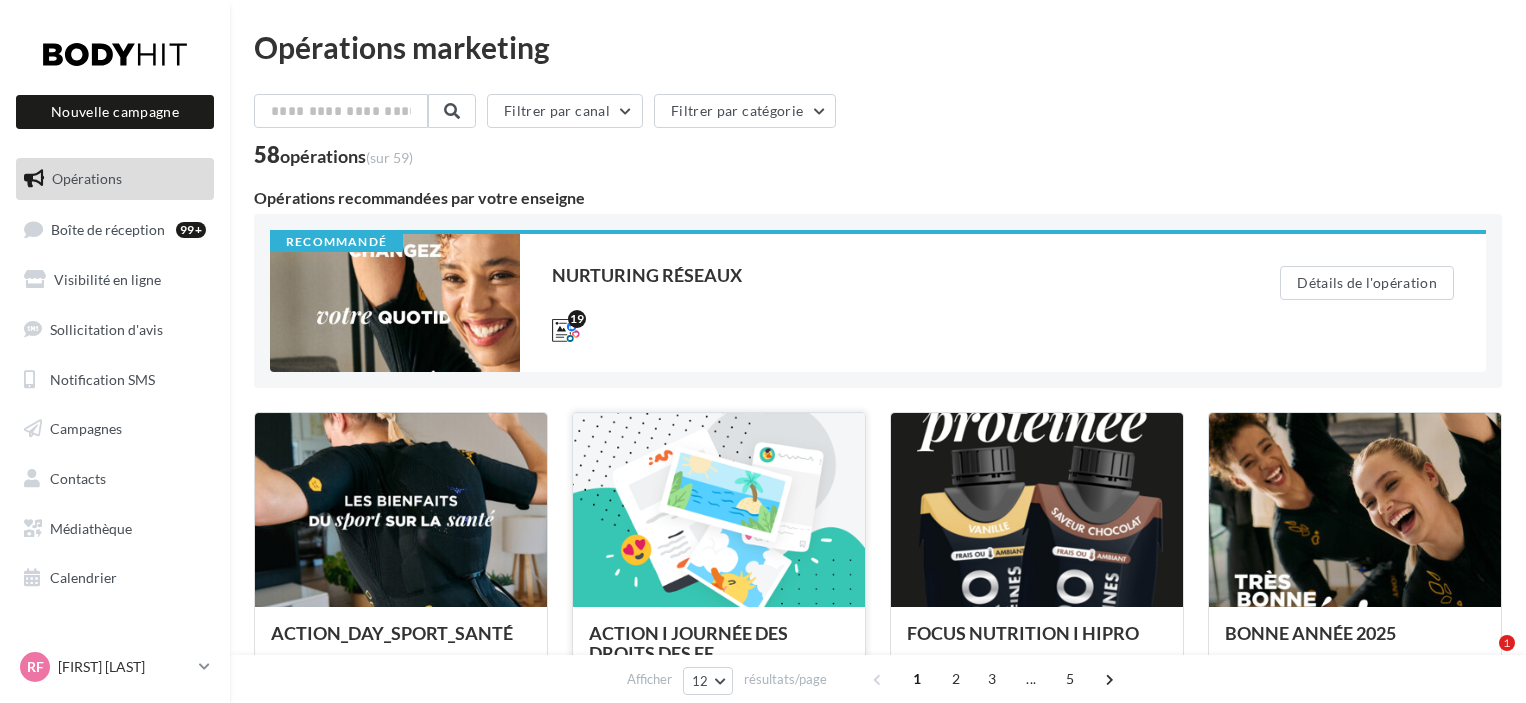 scroll, scrollTop: 0, scrollLeft: 0, axis: both 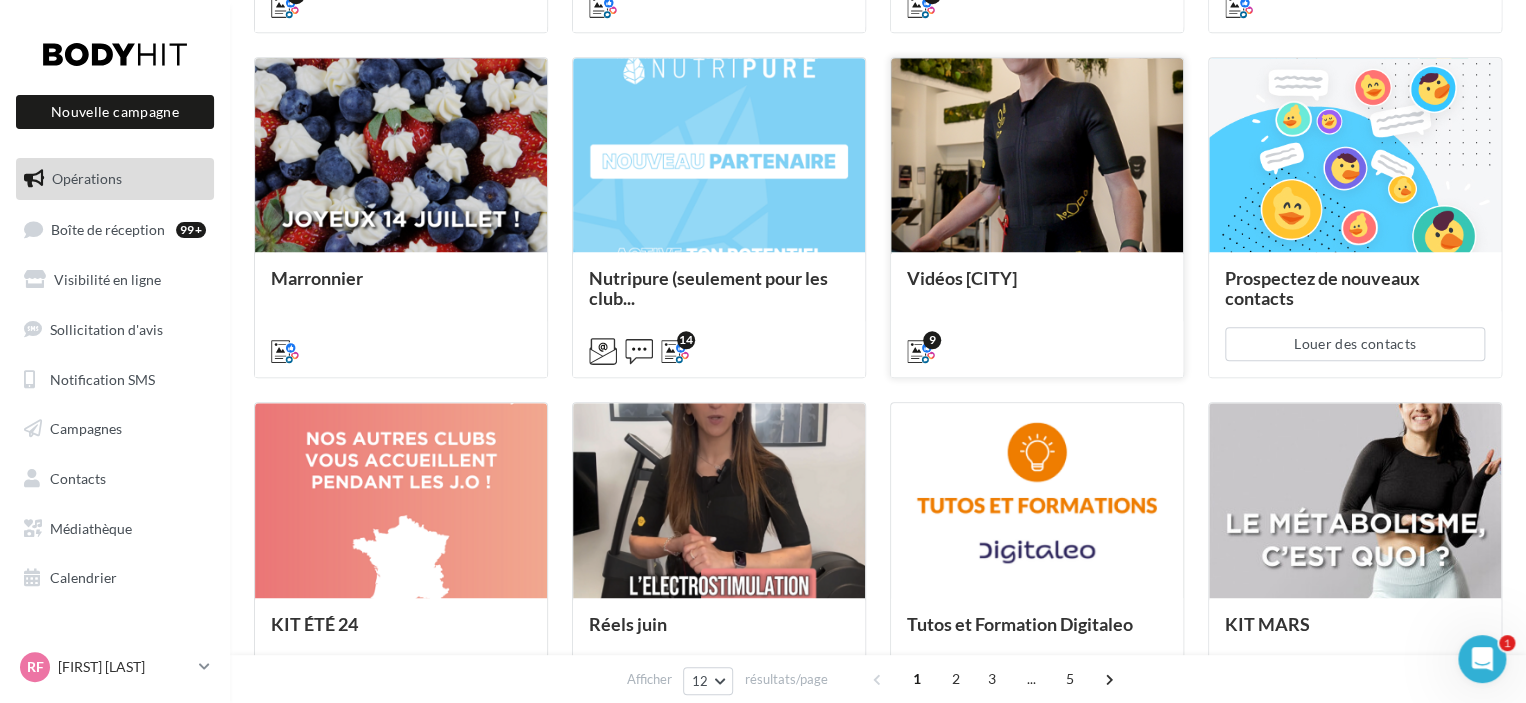 click at bounding box center (1037, 156) 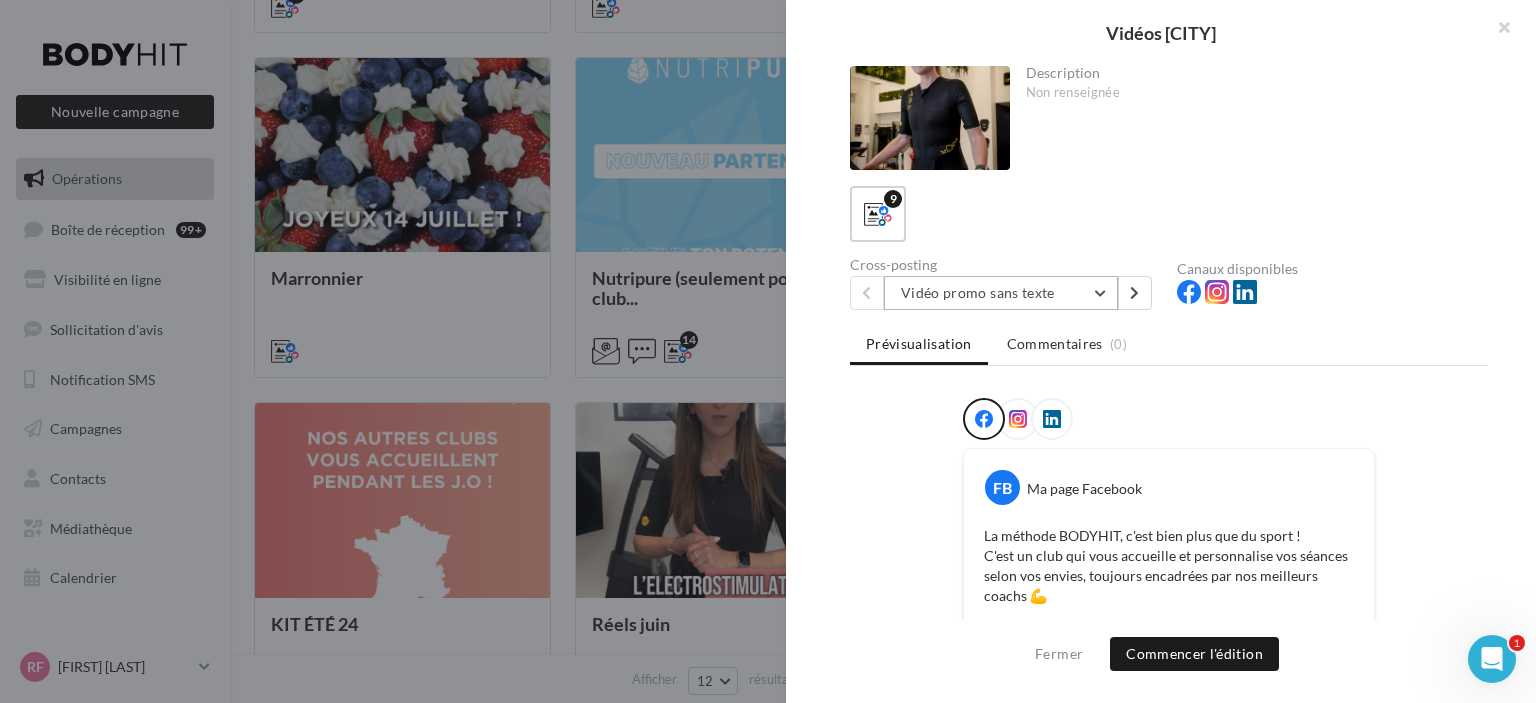 click on "Vidéo promo sans texte" at bounding box center (1001, 293) 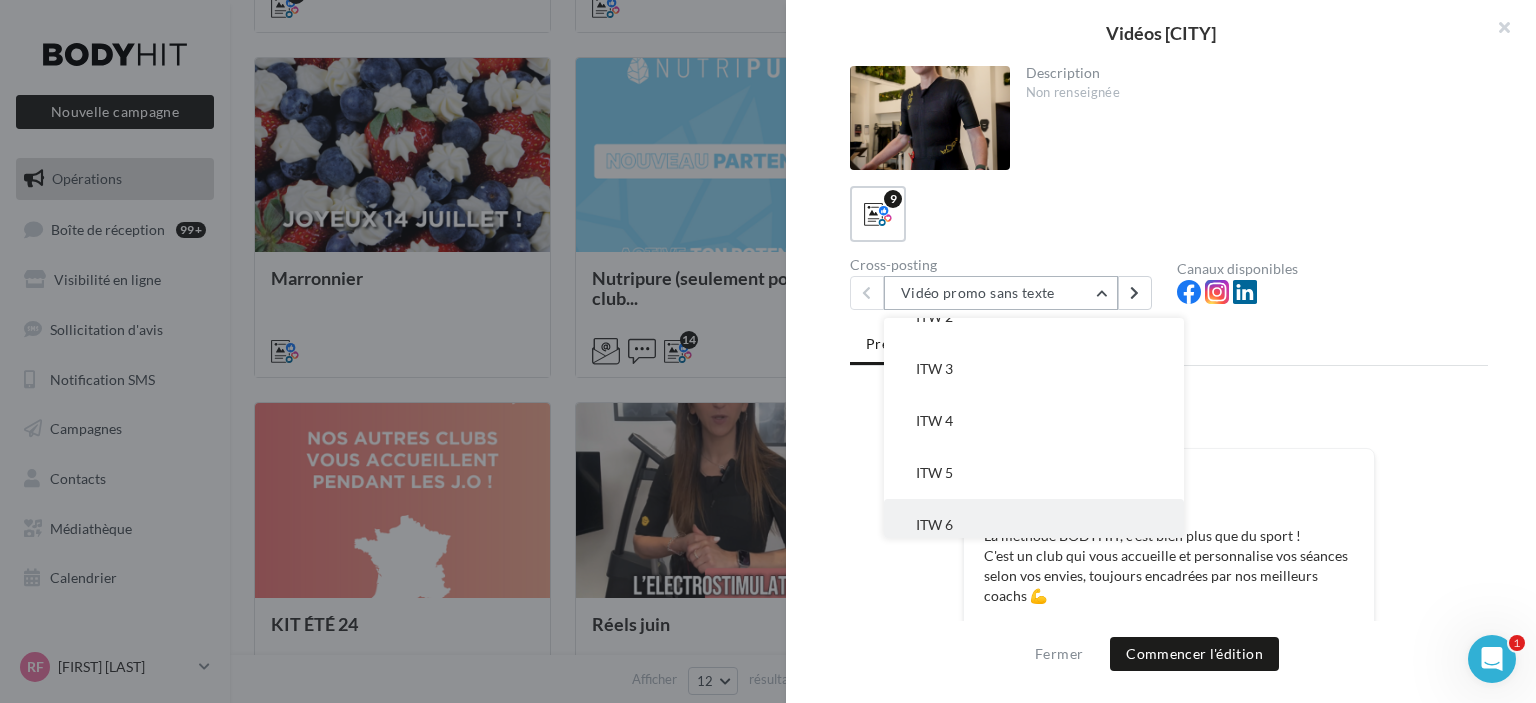scroll, scrollTop: 148, scrollLeft: 0, axis: vertical 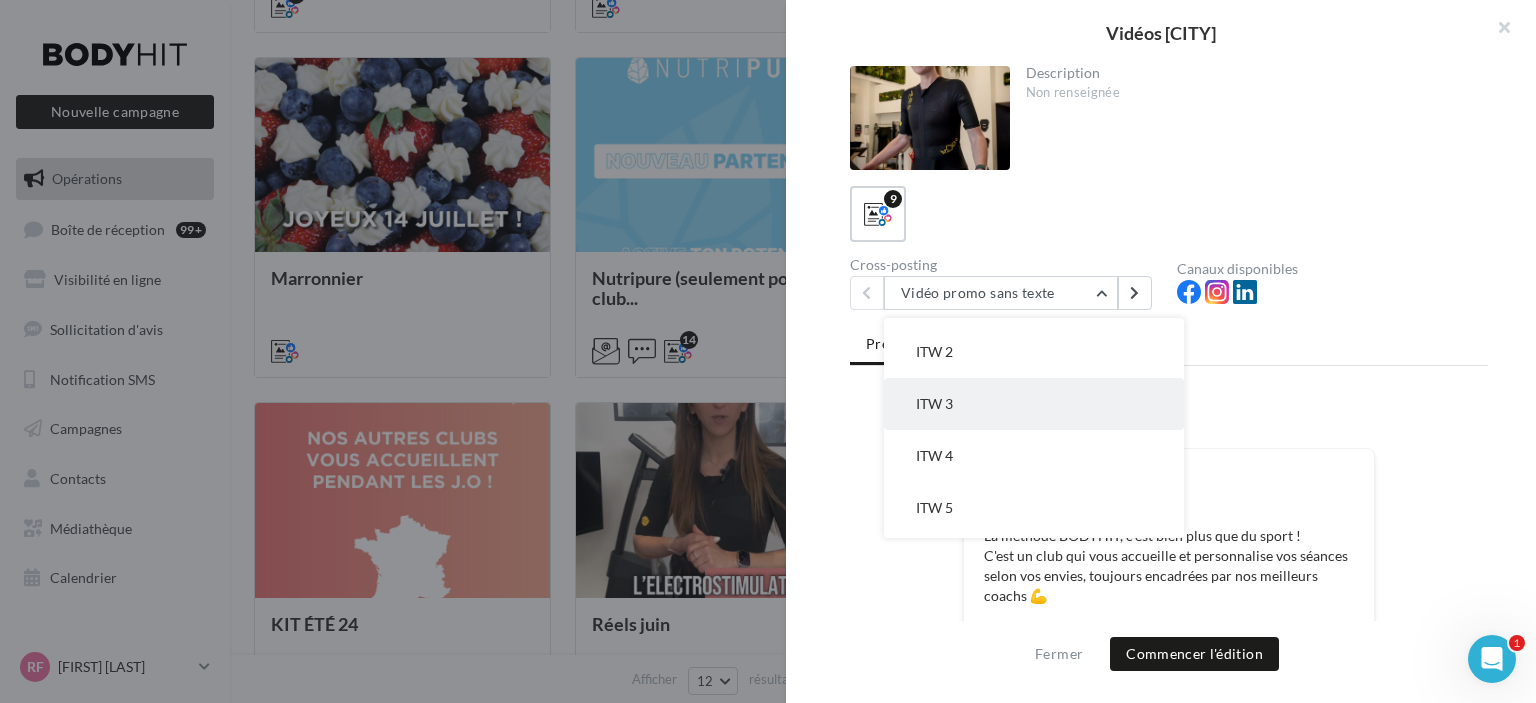 click on "ITW 3" at bounding box center [1034, 404] 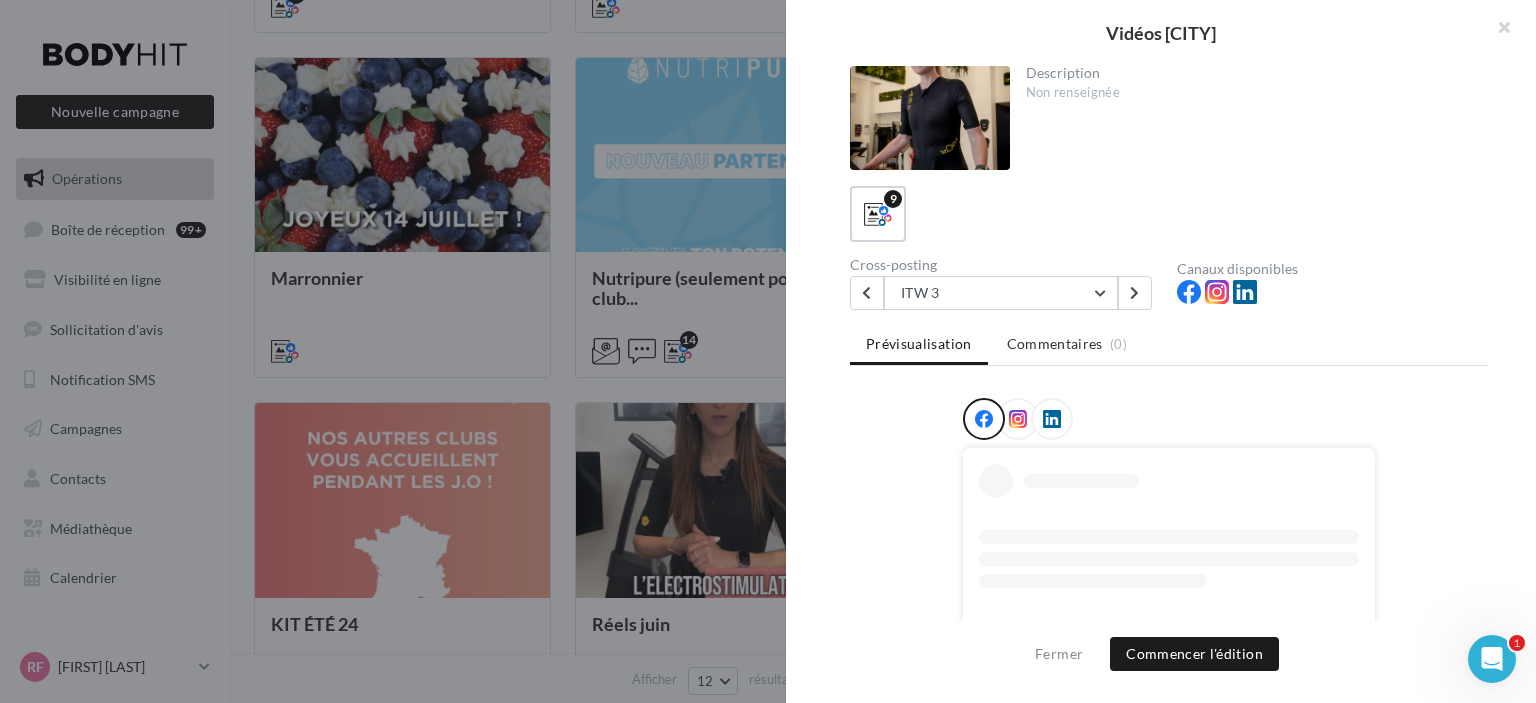 click at bounding box center [1018, 419] 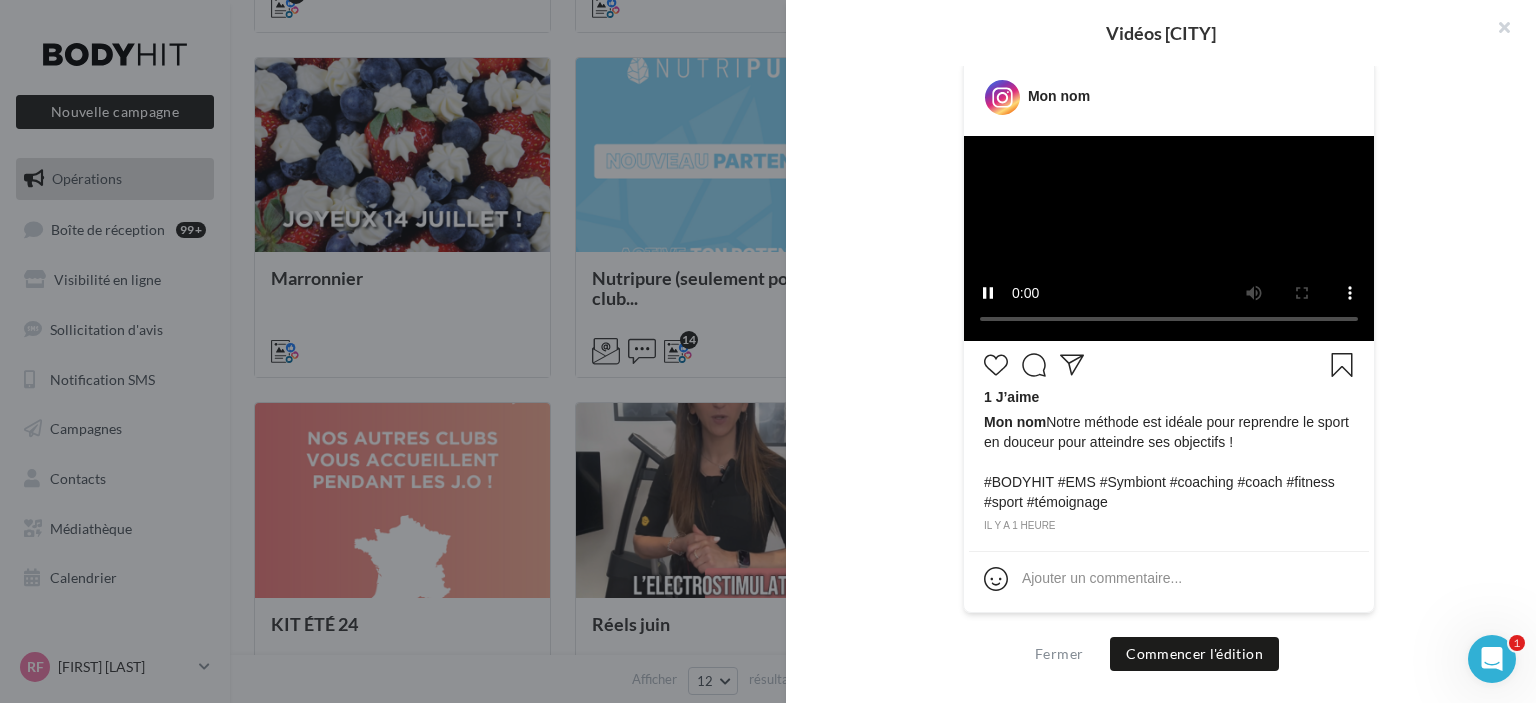 scroll, scrollTop: 522, scrollLeft: 0, axis: vertical 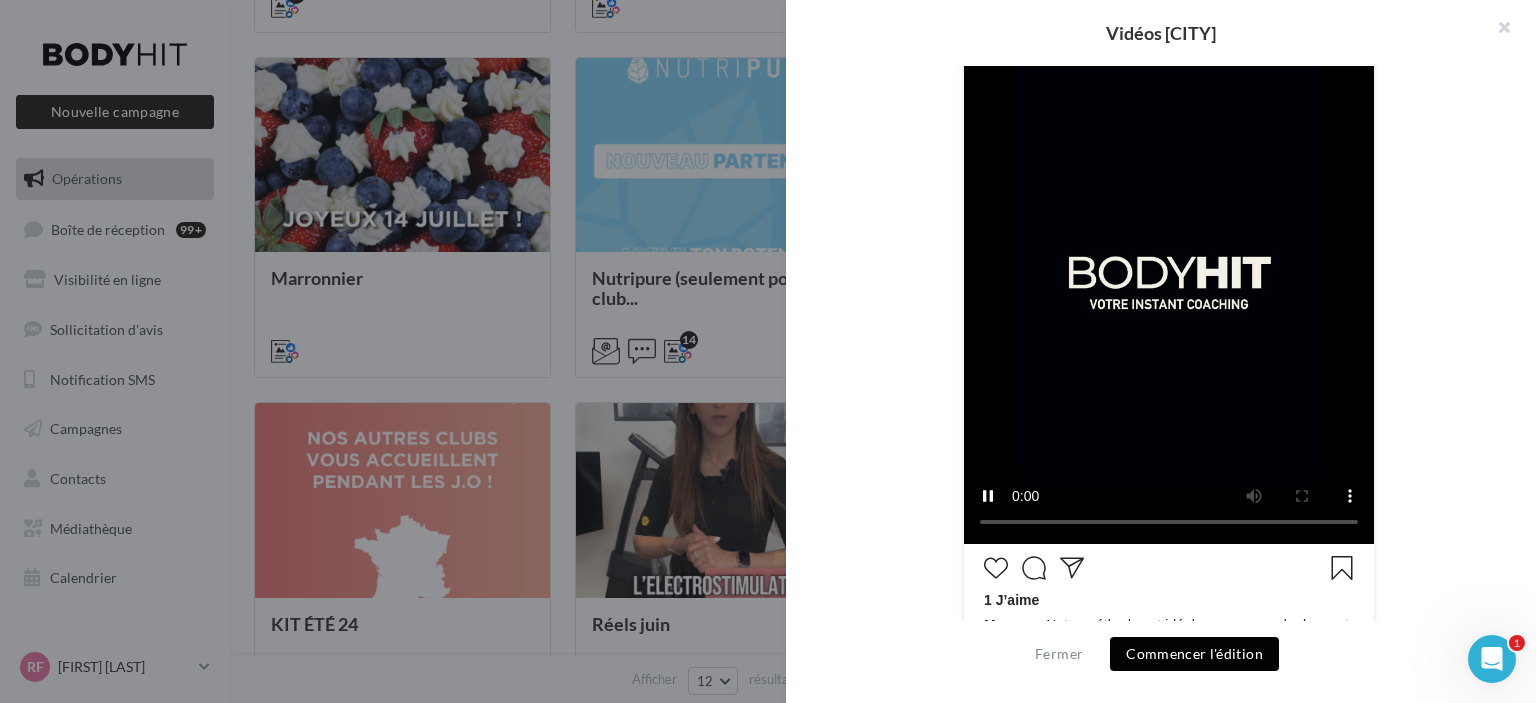click on "Commencer l'édition" at bounding box center (1194, 654) 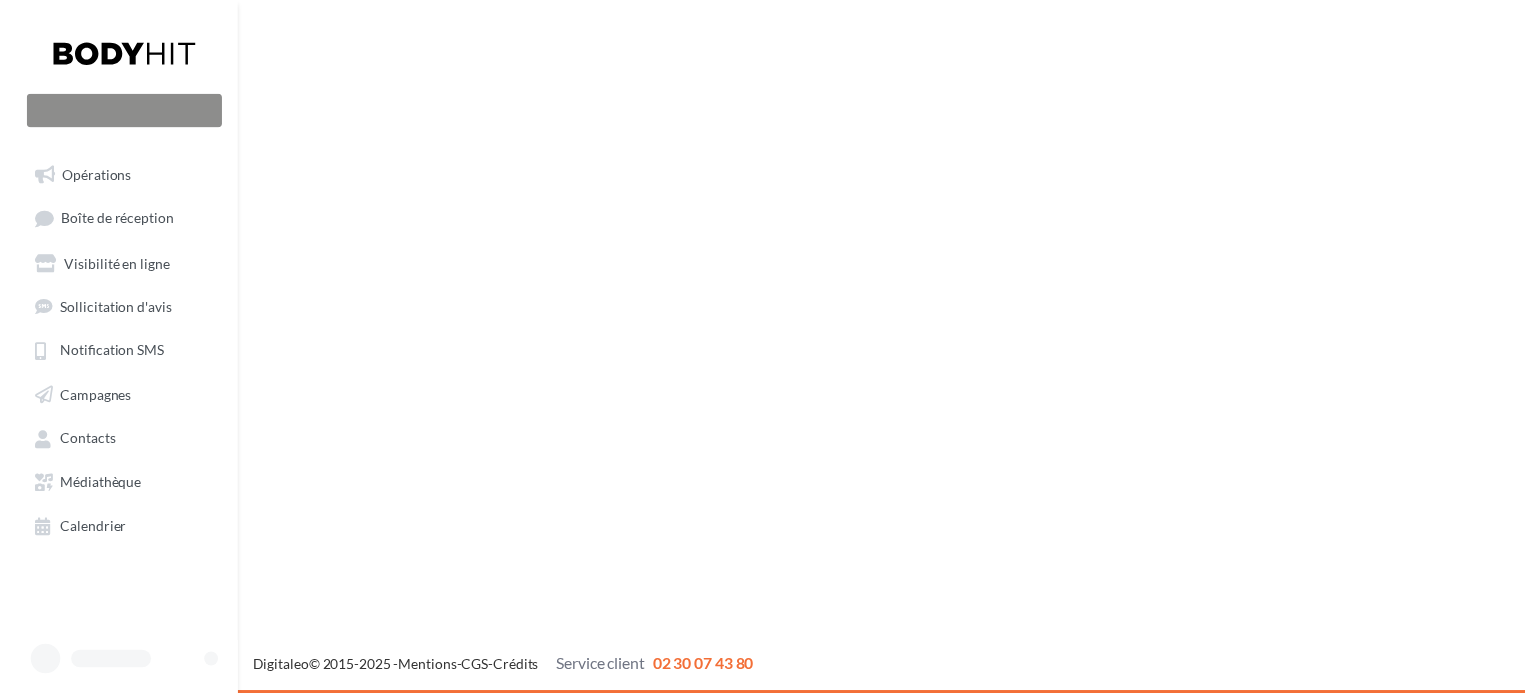 scroll, scrollTop: 0, scrollLeft: 0, axis: both 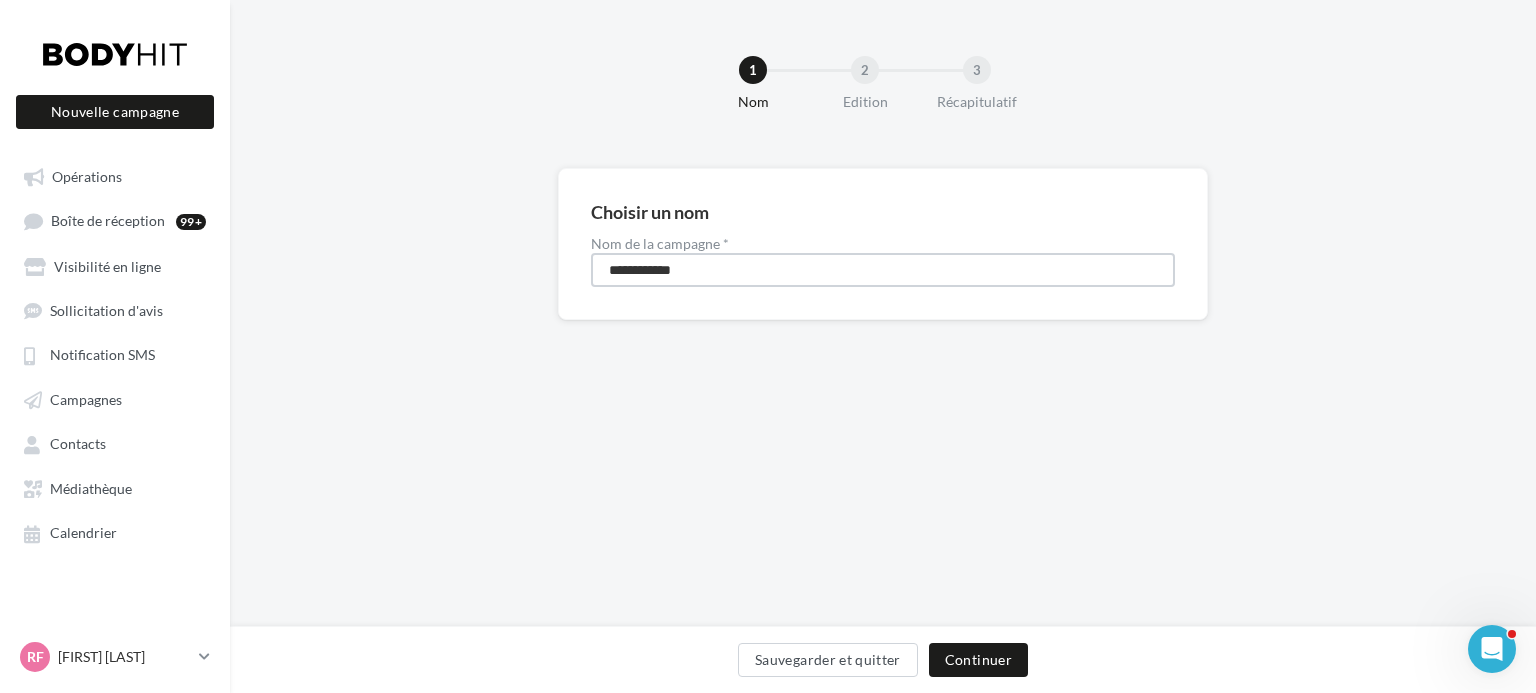drag, startPoint x: 736, startPoint y: 266, endPoint x: 573, endPoint y: 223, distance: 168.57639 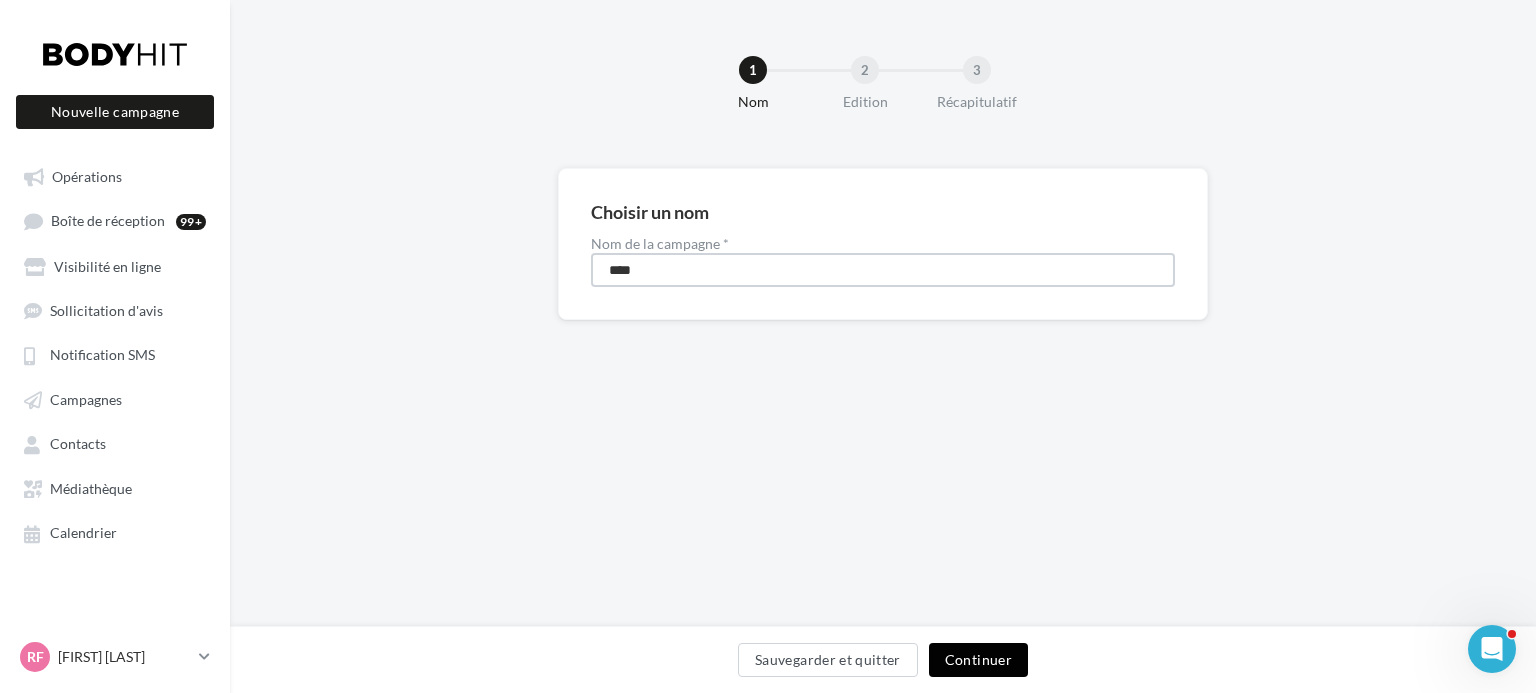 type on "****" 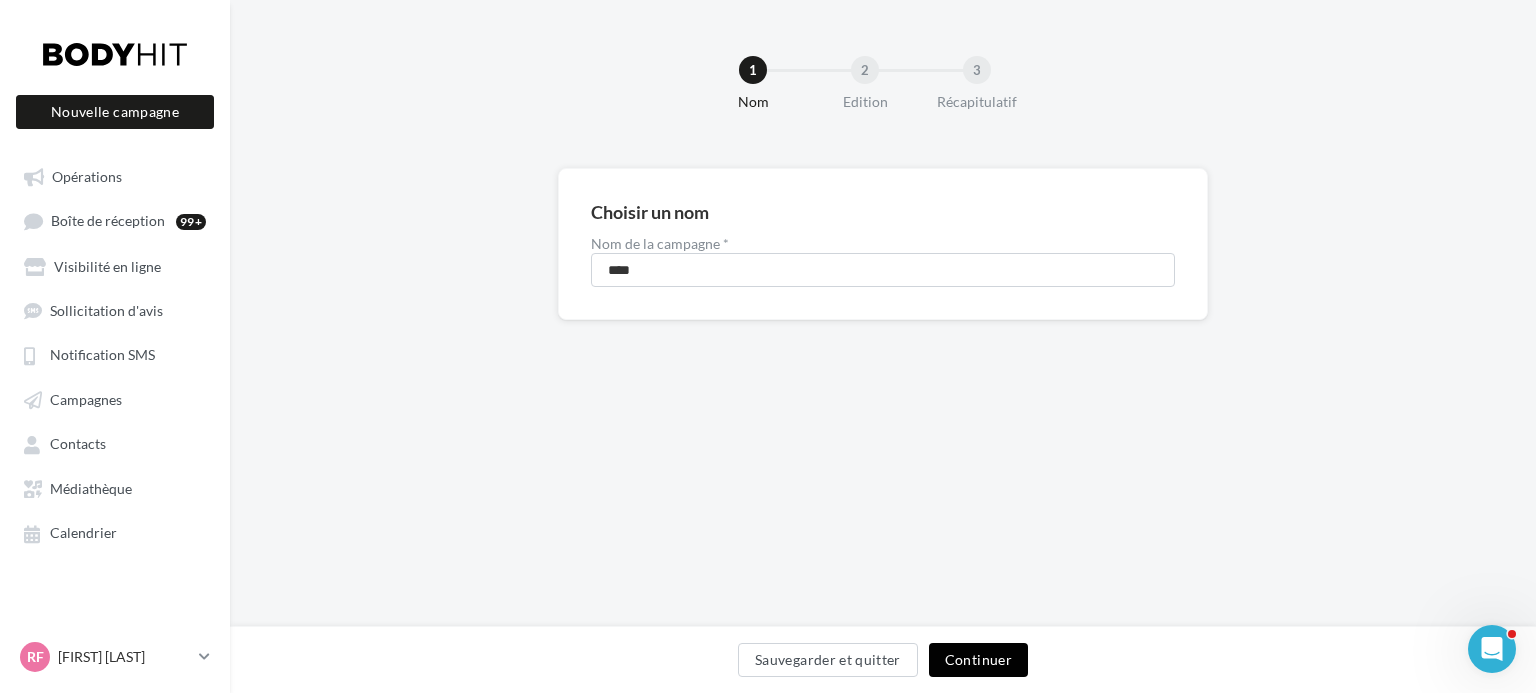 click on "Continuer" at bounding box center [978, 660] 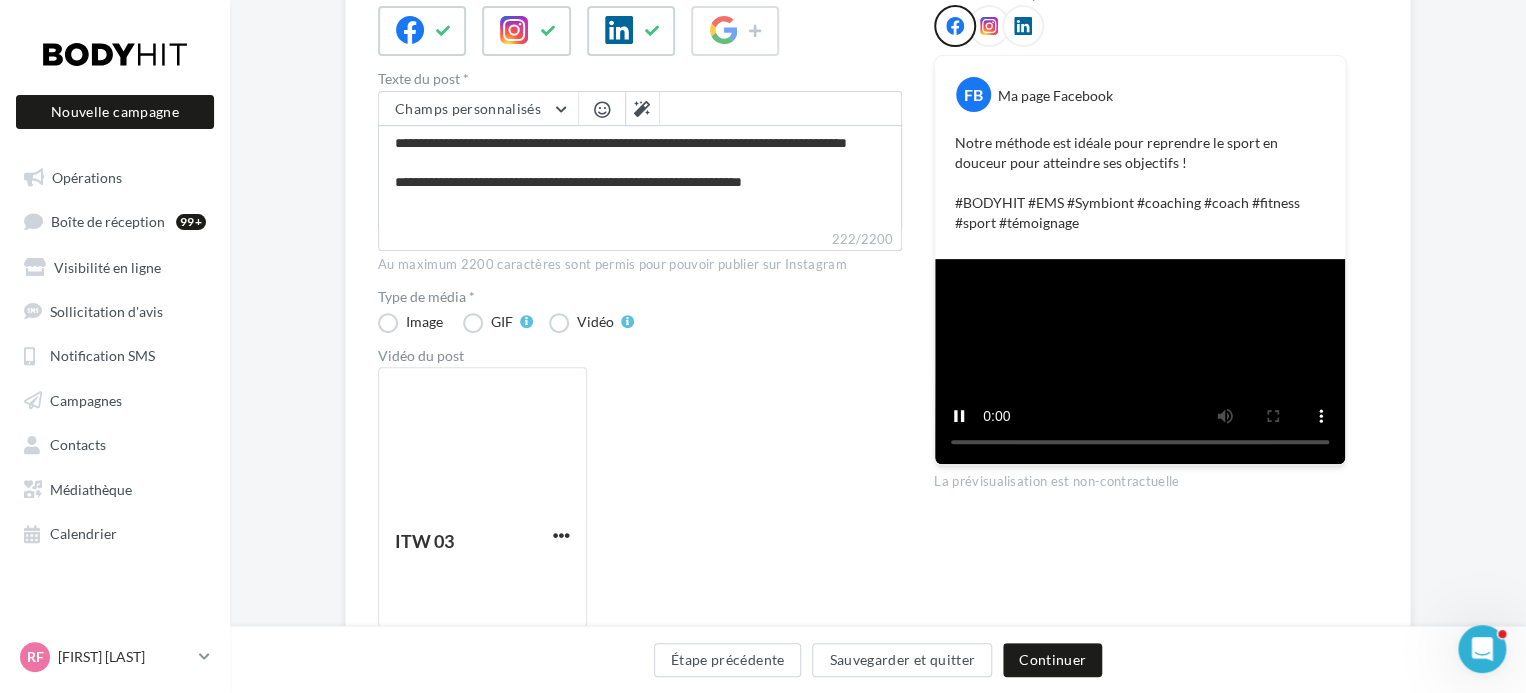 scroll, scrollTop: 0, scrollLeft: 0, axis: both 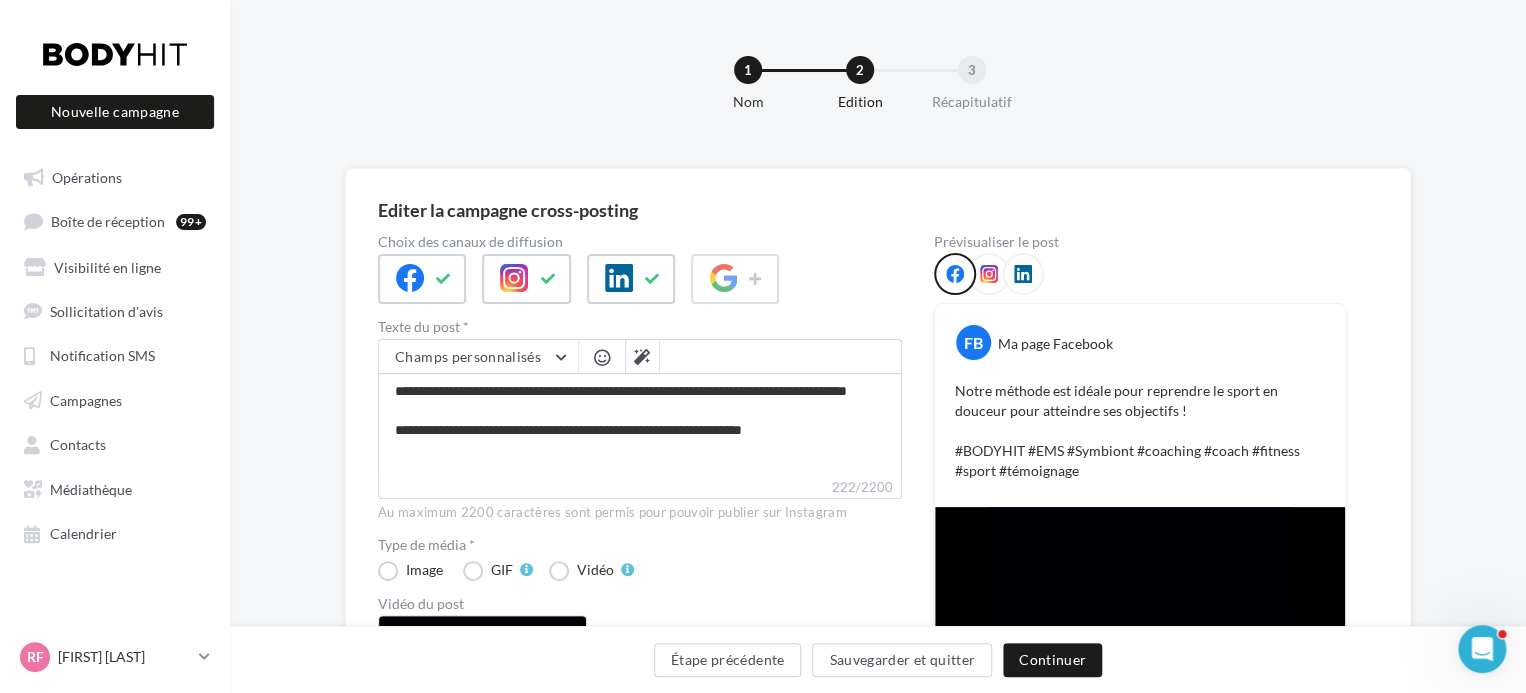 click at bounding box center (989, 274) 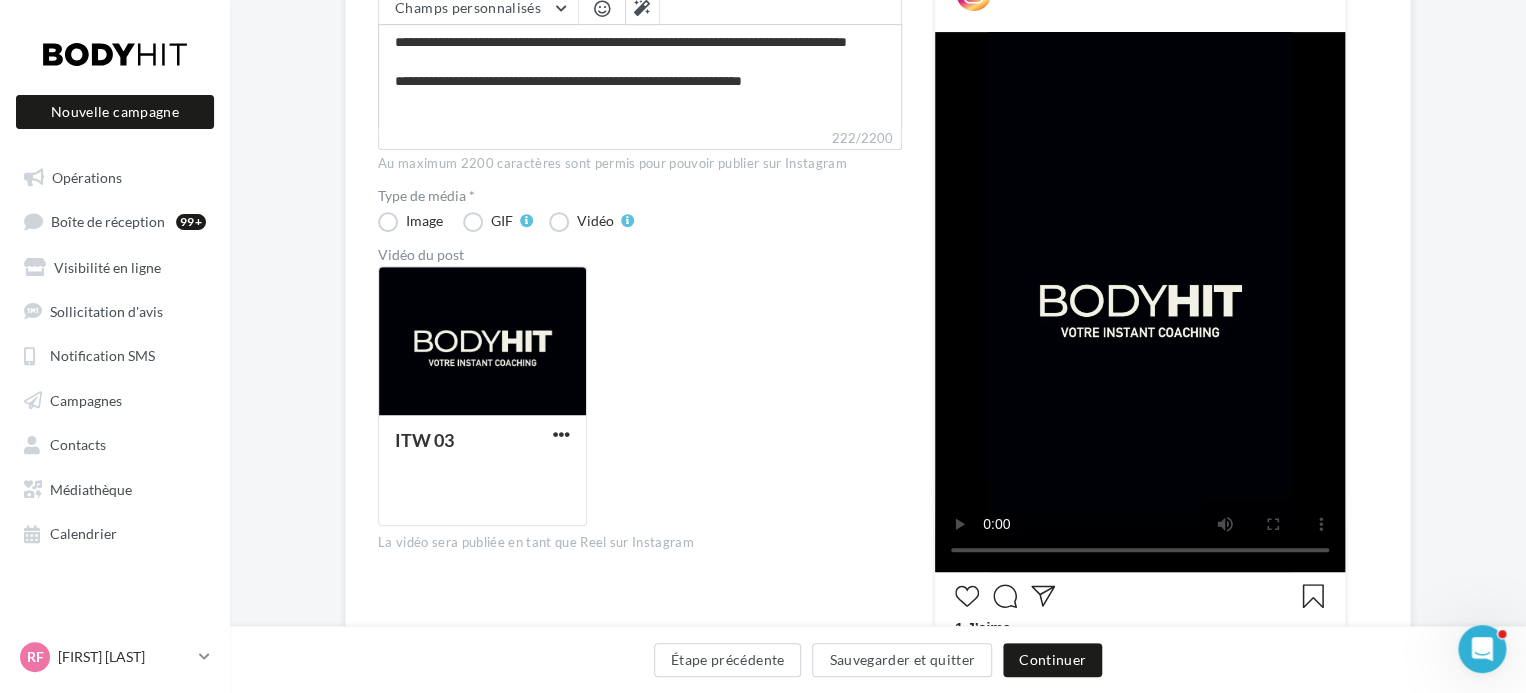 scroll, scrollTop: 192, scrollLeft: 0, axis: vertical 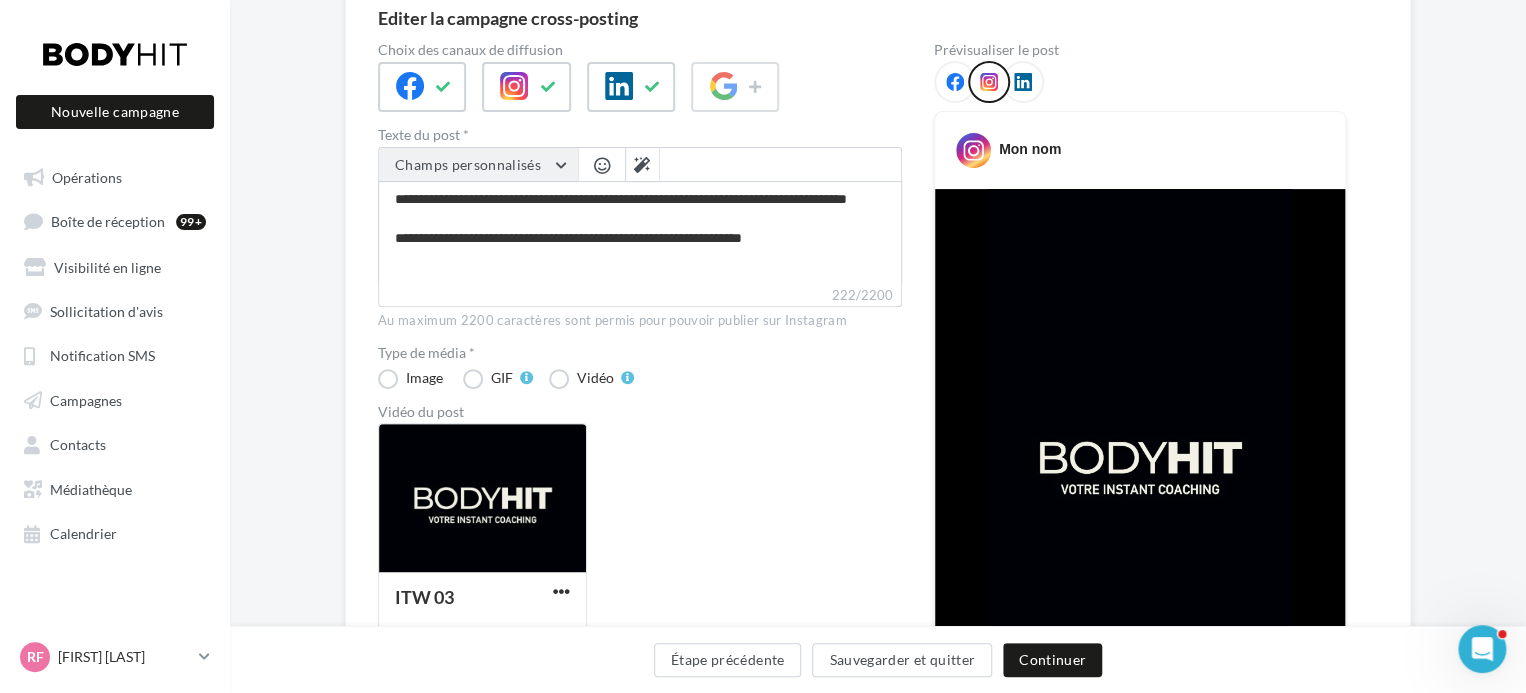 click on "Champs personnalisés" at bounding box center (478, 165) 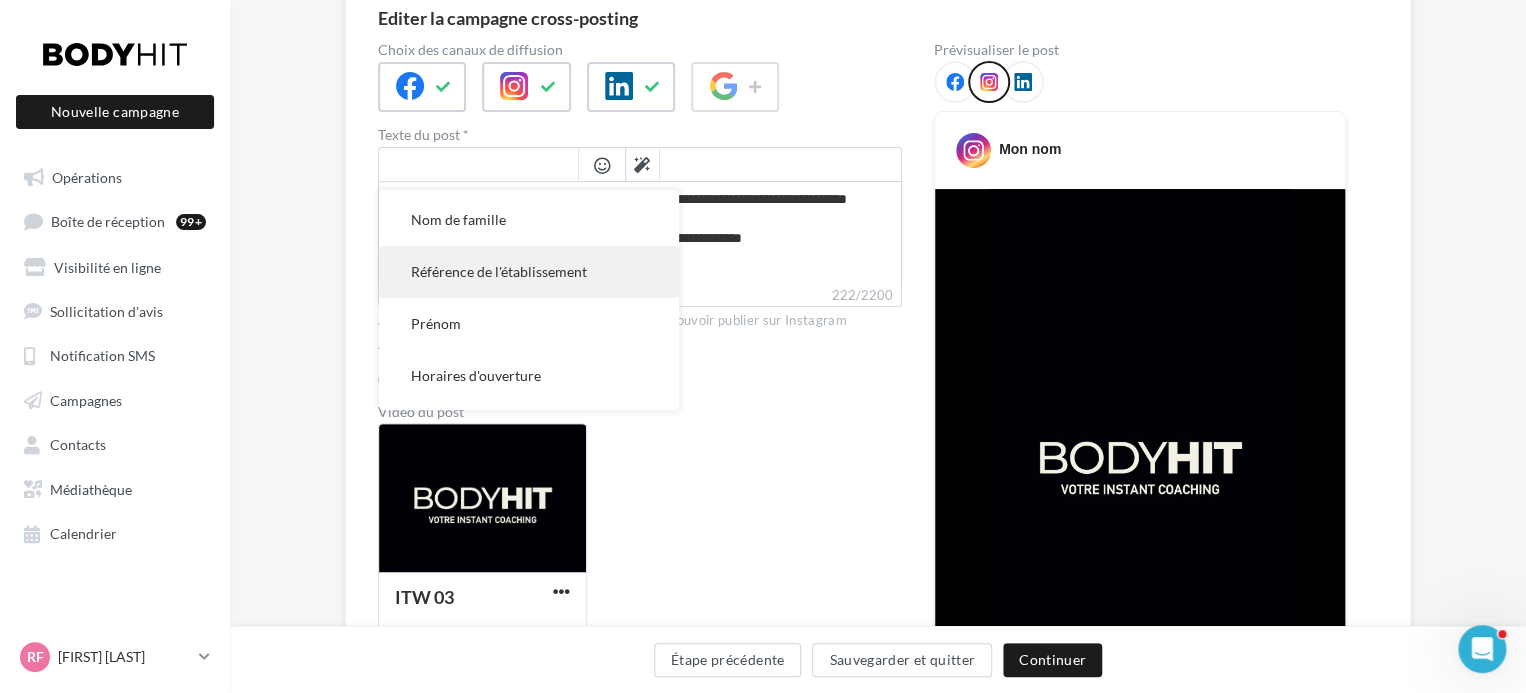 scroll, scrollTop: 260, scrollLeft: 0, axis: vertical 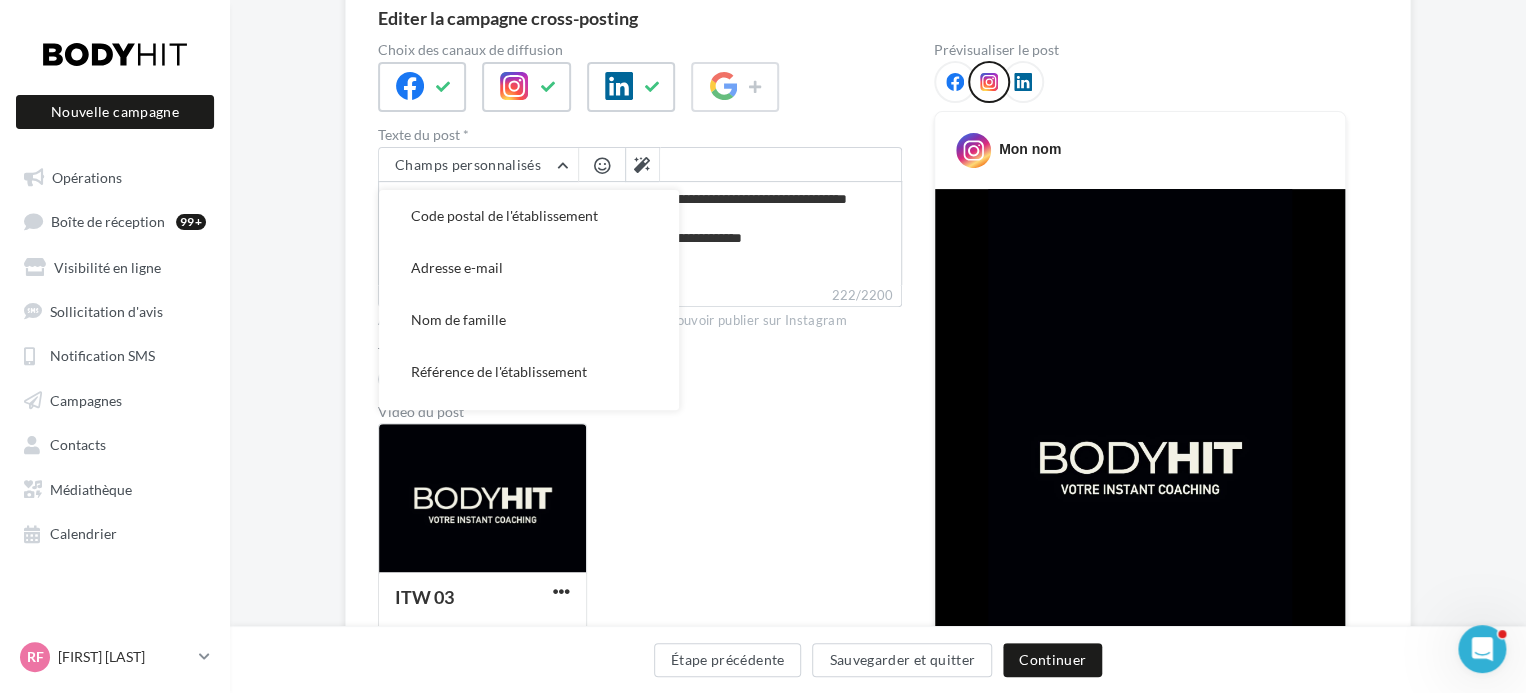 click at bounding box center [1140, 86] 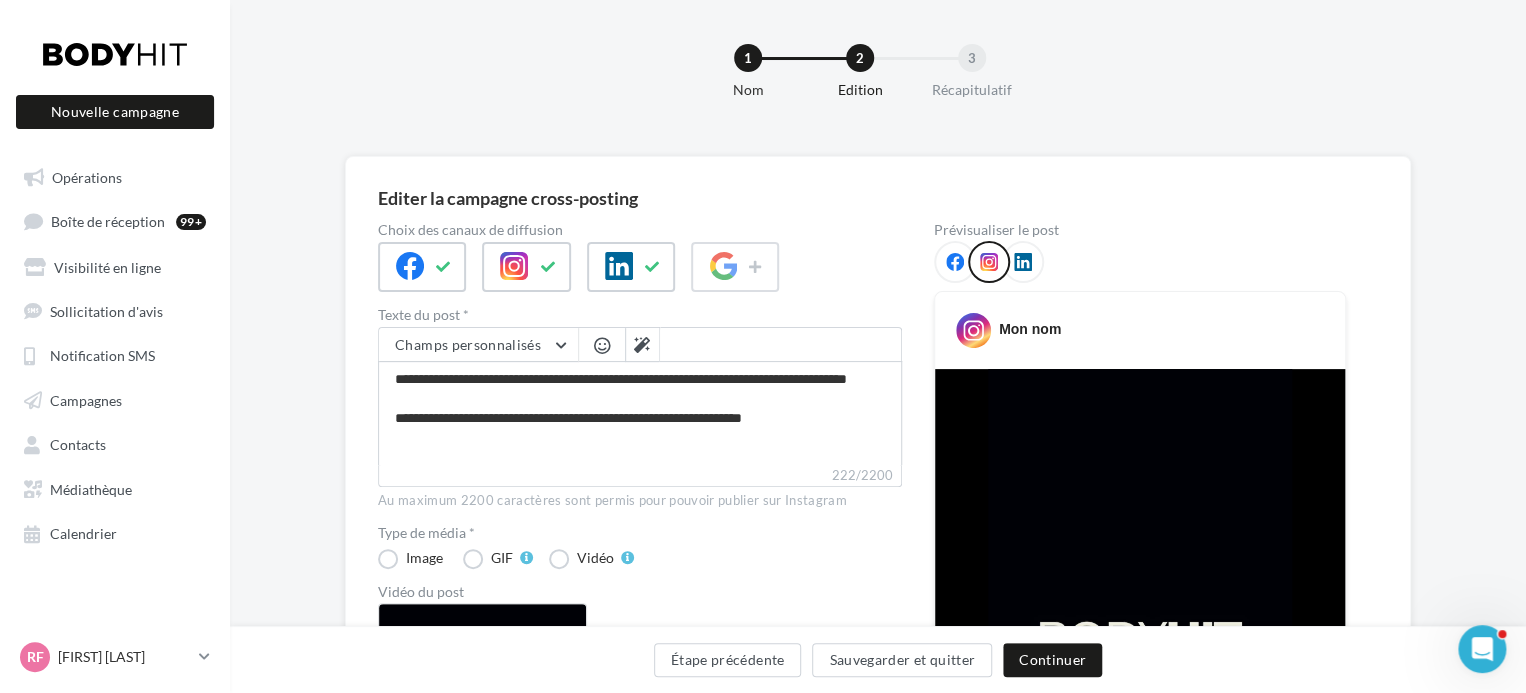 scroll, scrollTop: 0, scrollLeft: 0, axis: both 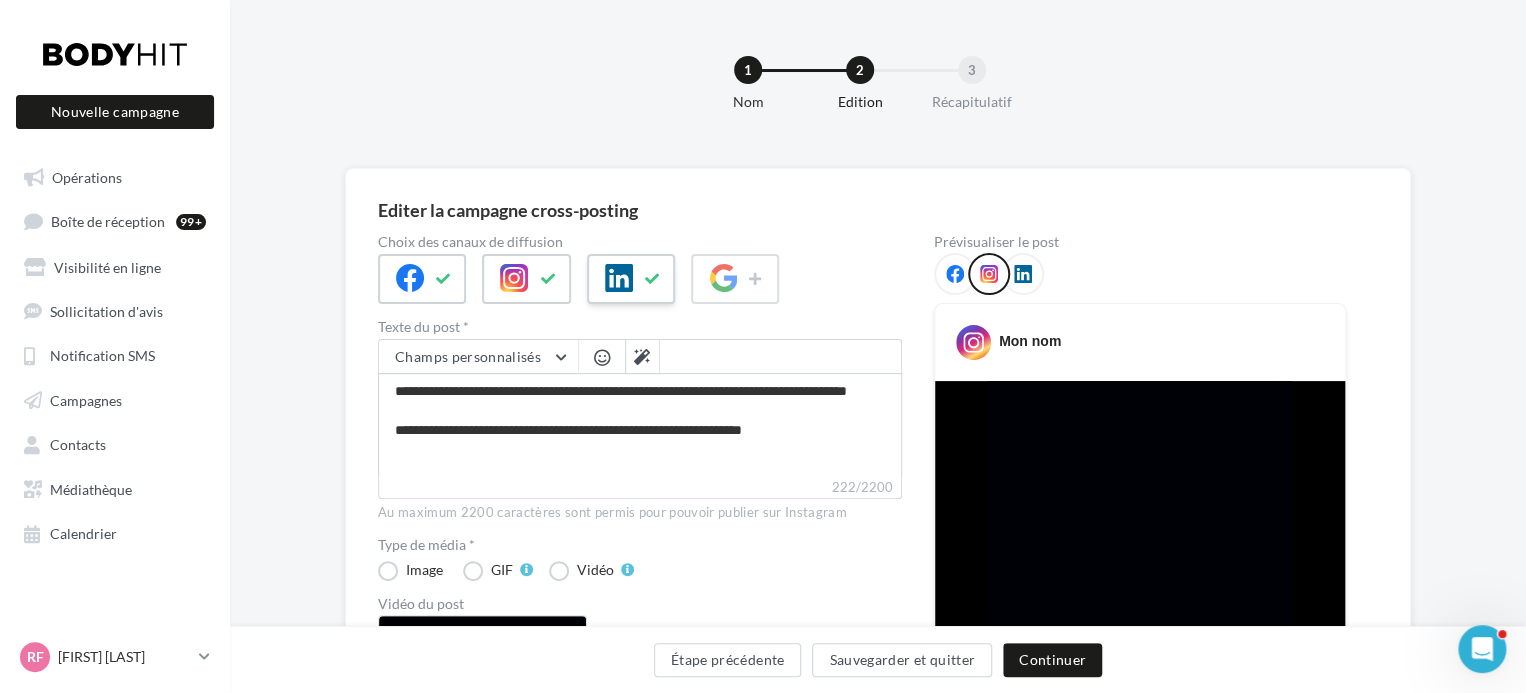 click at bounding box center (631, 279) 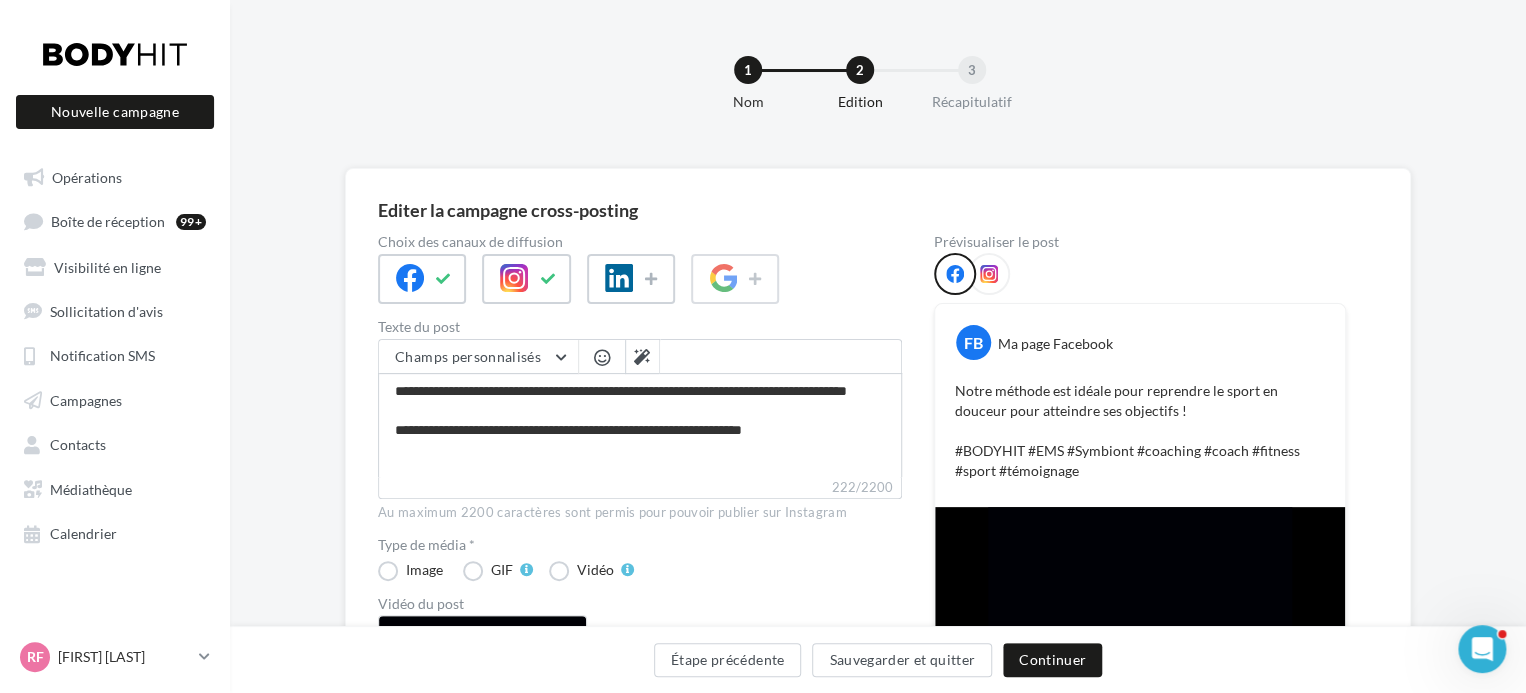click at bounding box center (989, 274) 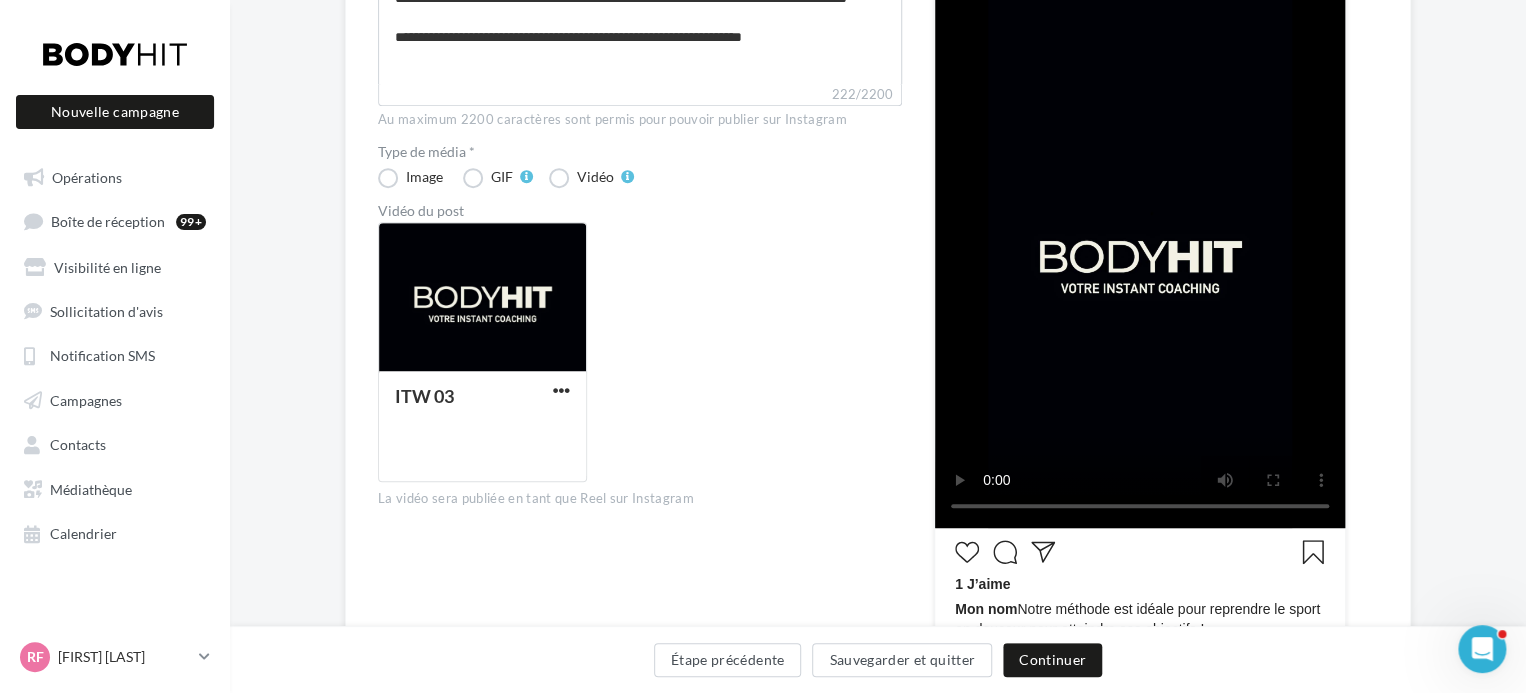 scroll, scrollTop: 392, scrollLeft: 0, axis: vertical 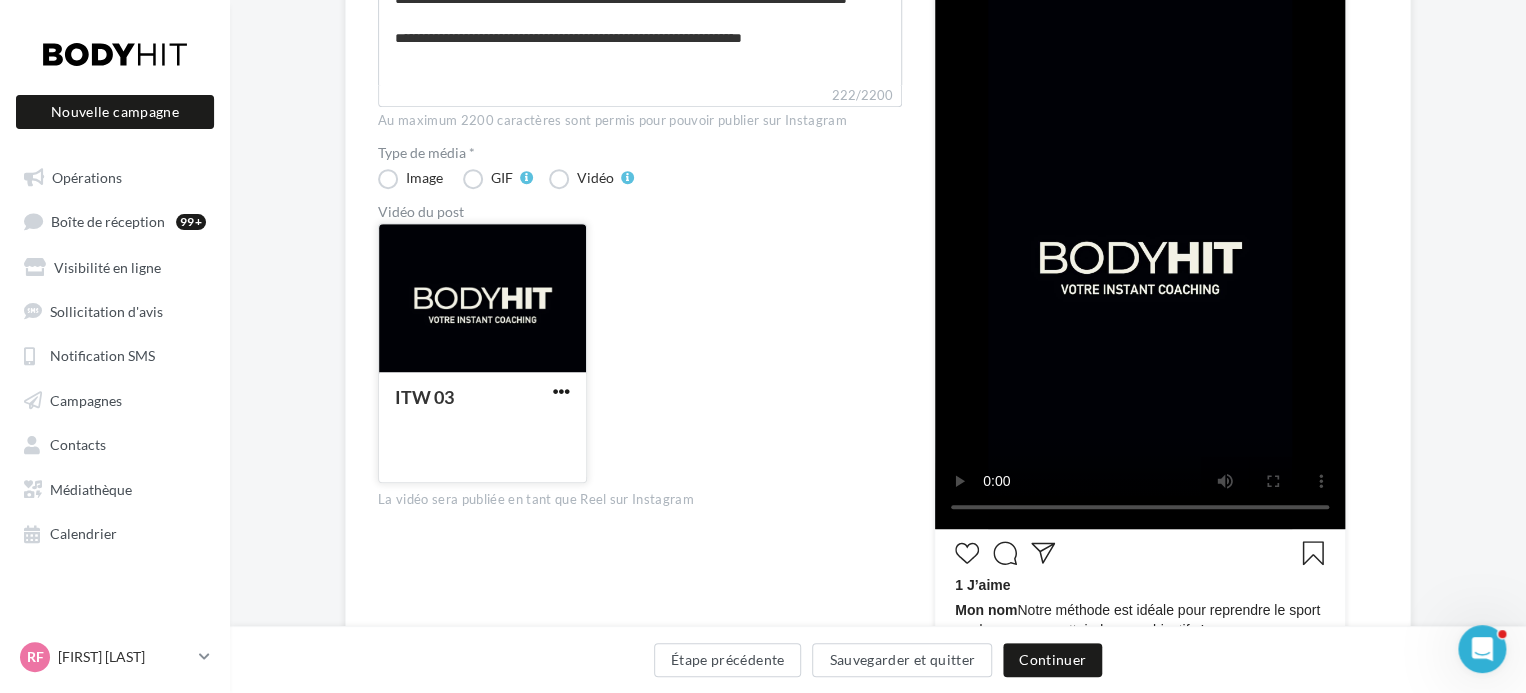 click at bounding box center (561, 391) 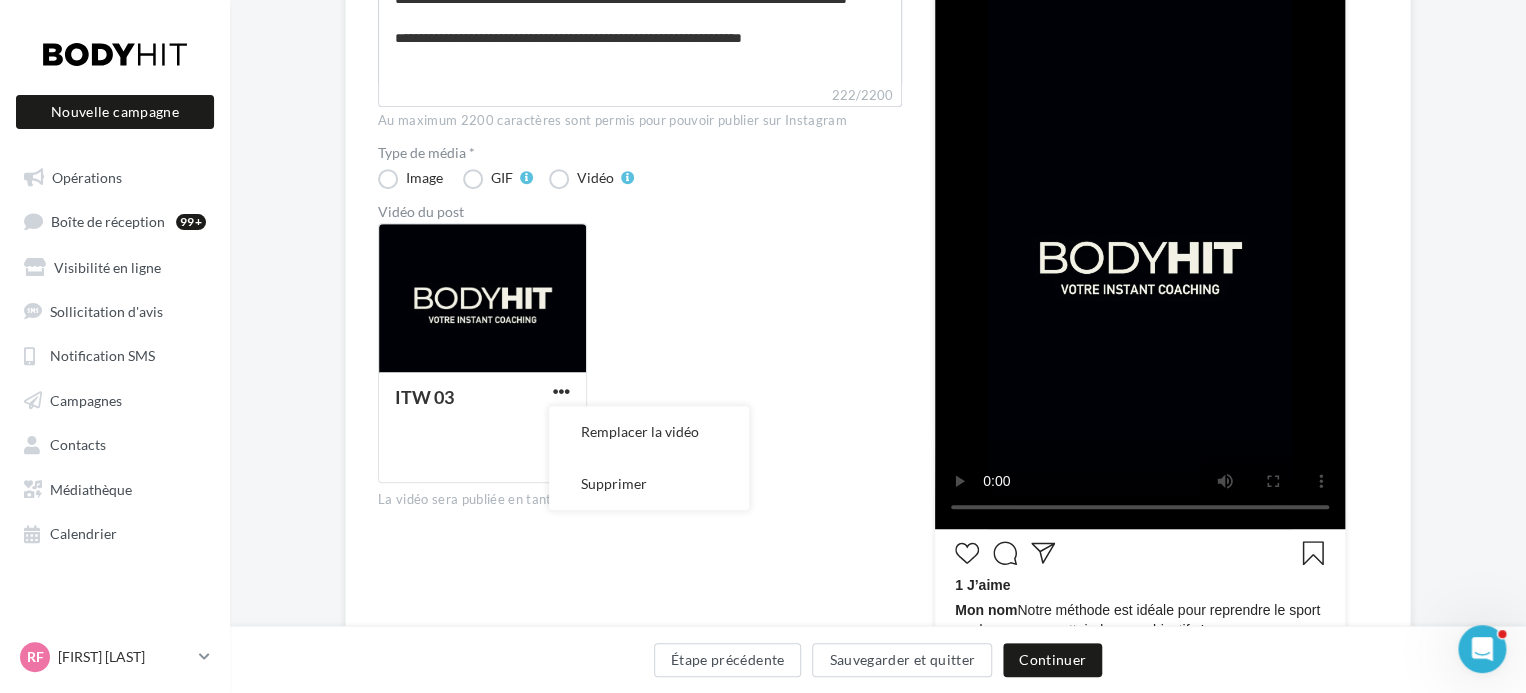 click on "ITW 03
Remplacer la vidéo
Supprimer" at bounding box center [648, 361] 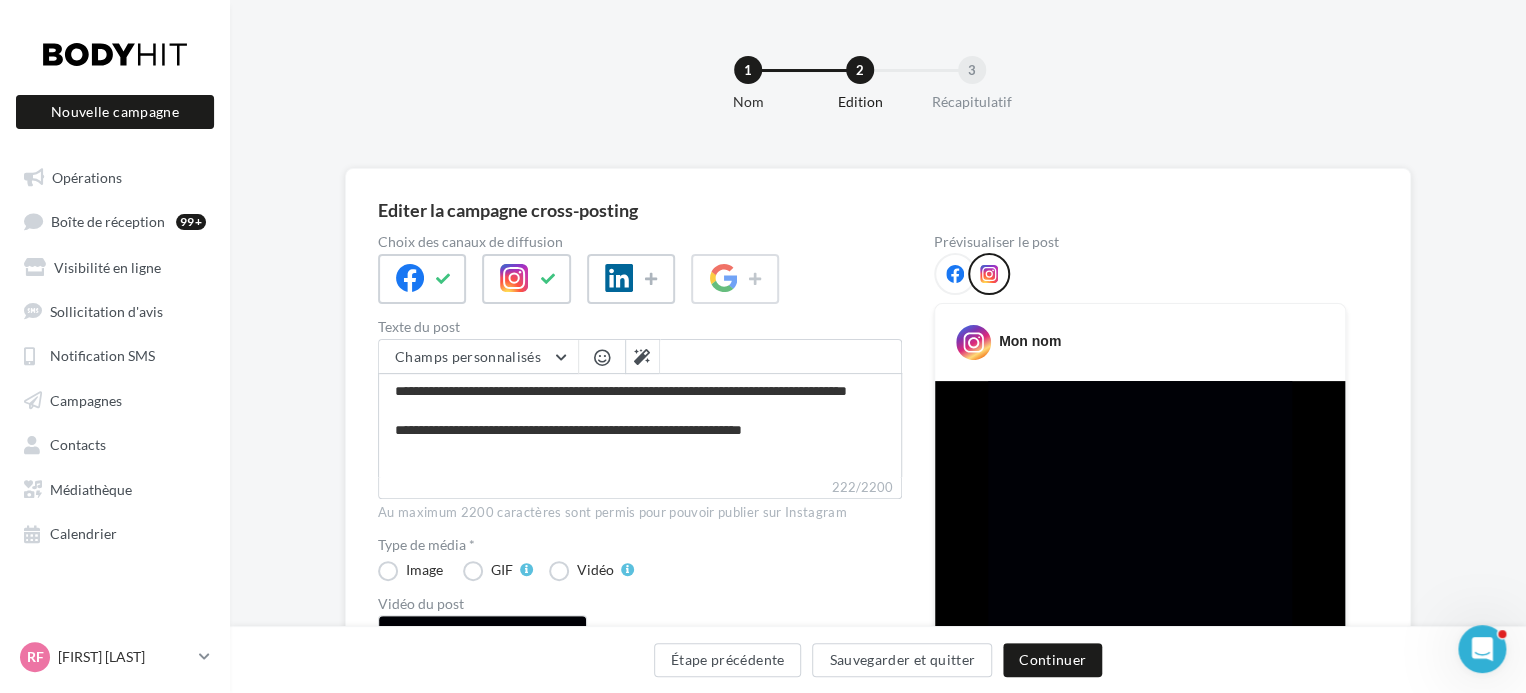 scroll, scrollTop: 0, scrollLeft: 0, axis: both 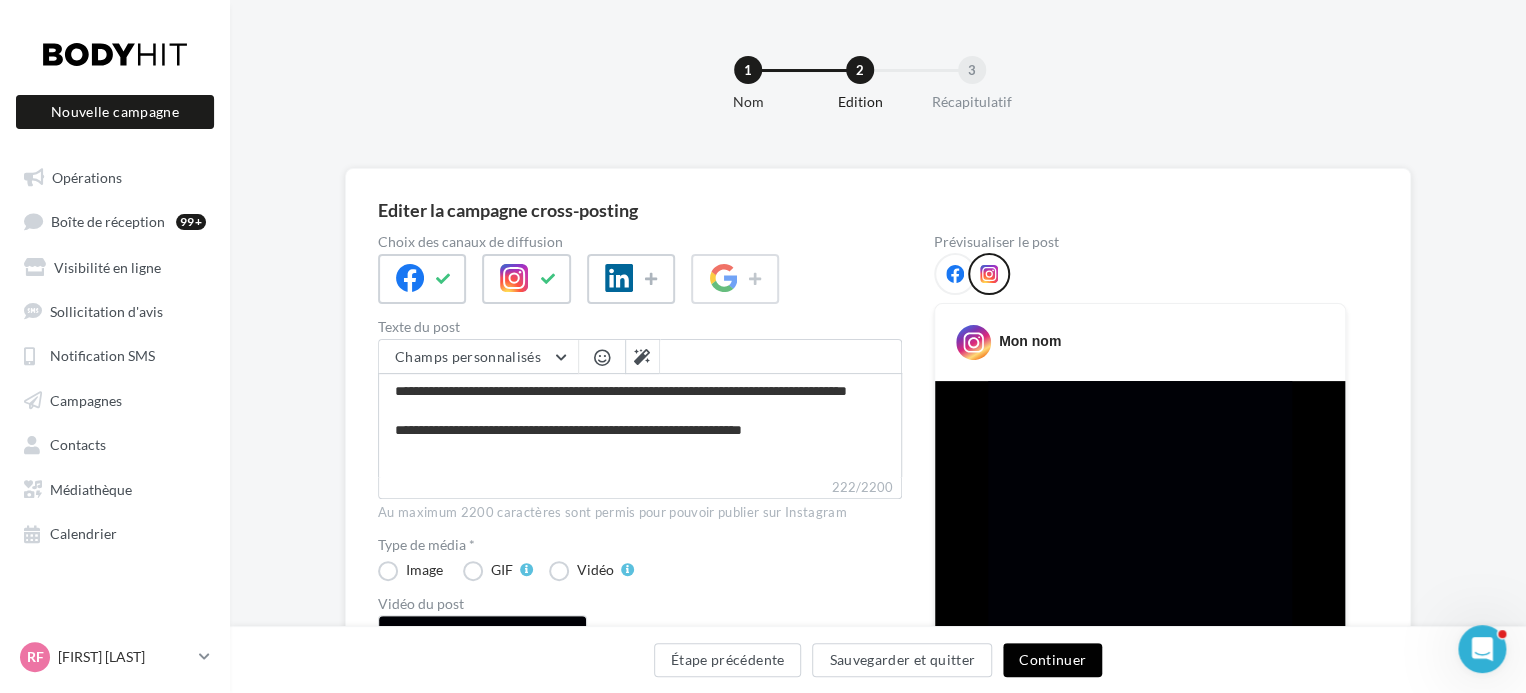 click on "Continuer" at bounding box center (1052, 660) 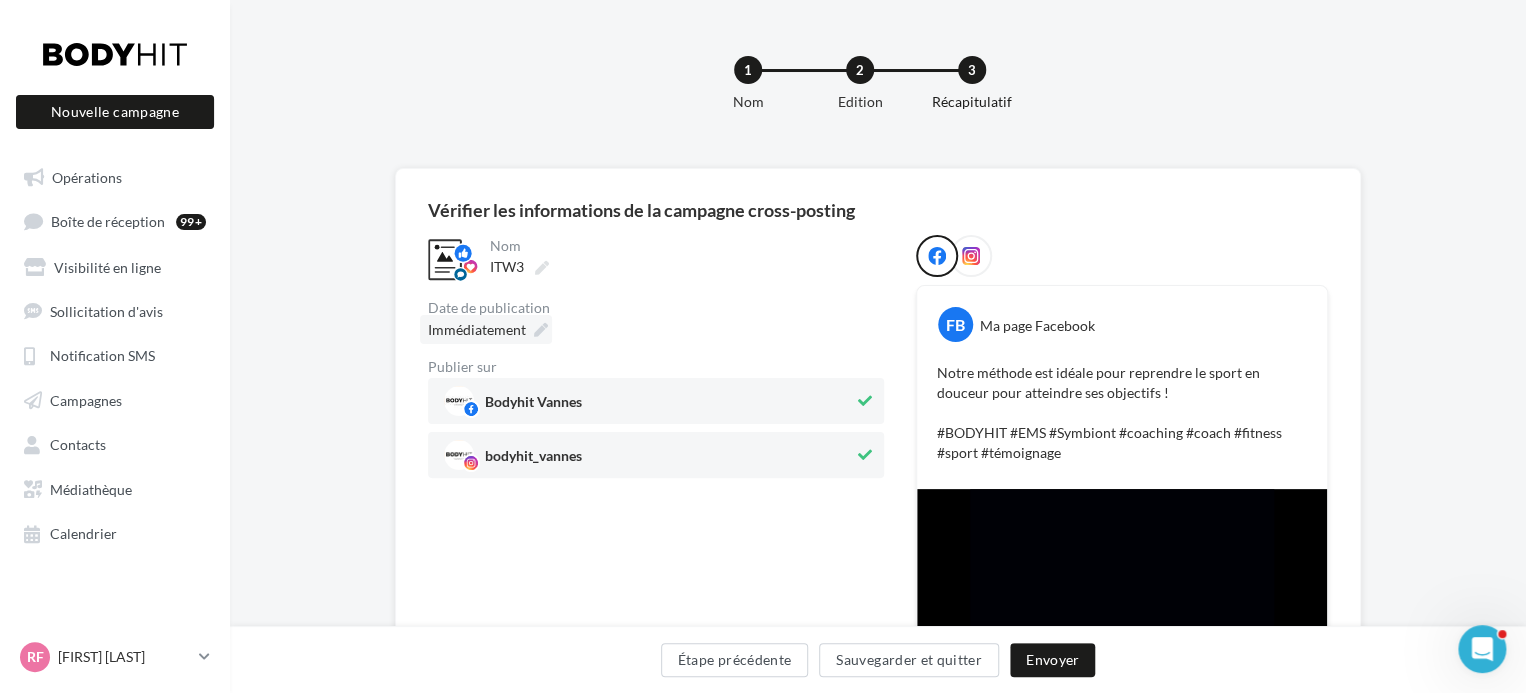 click on "Immédiatement" at bounding box center (477, 329) 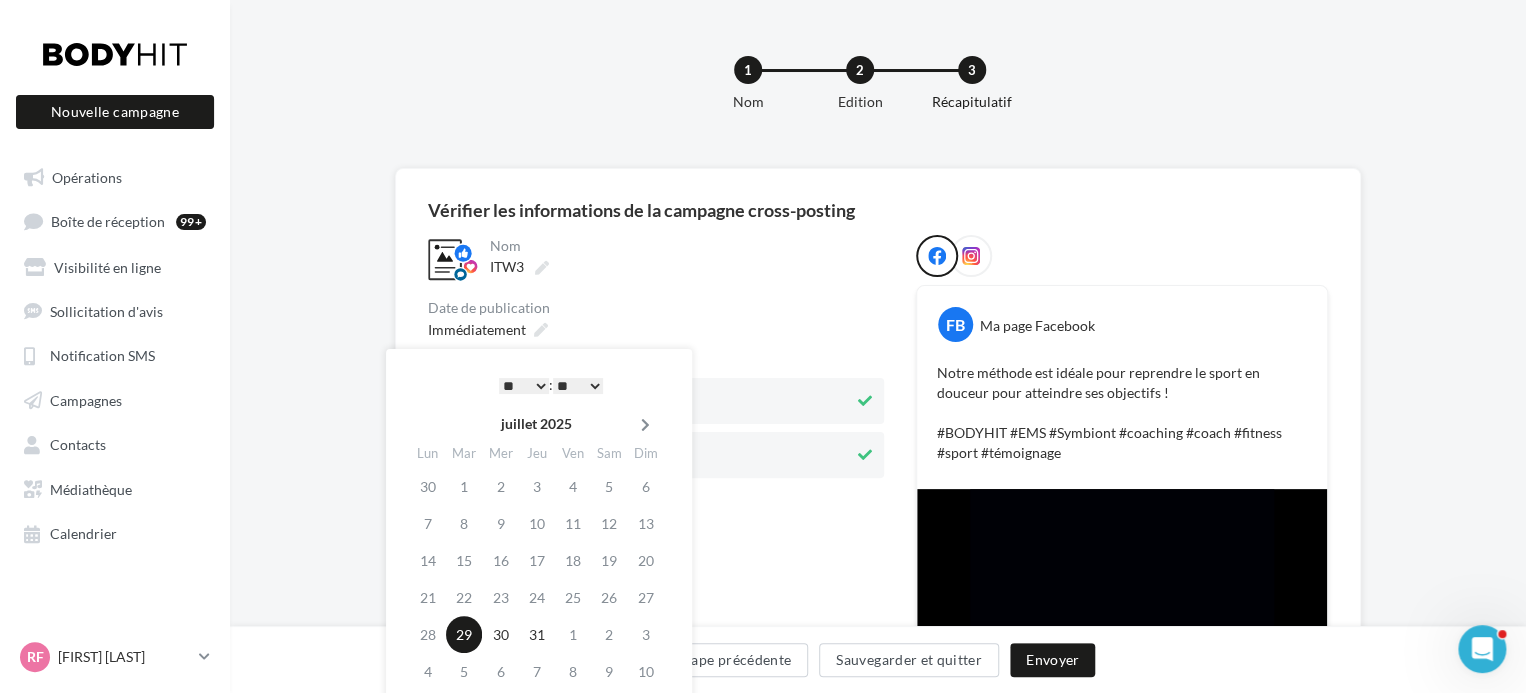 click at bounding box center [645, 424] 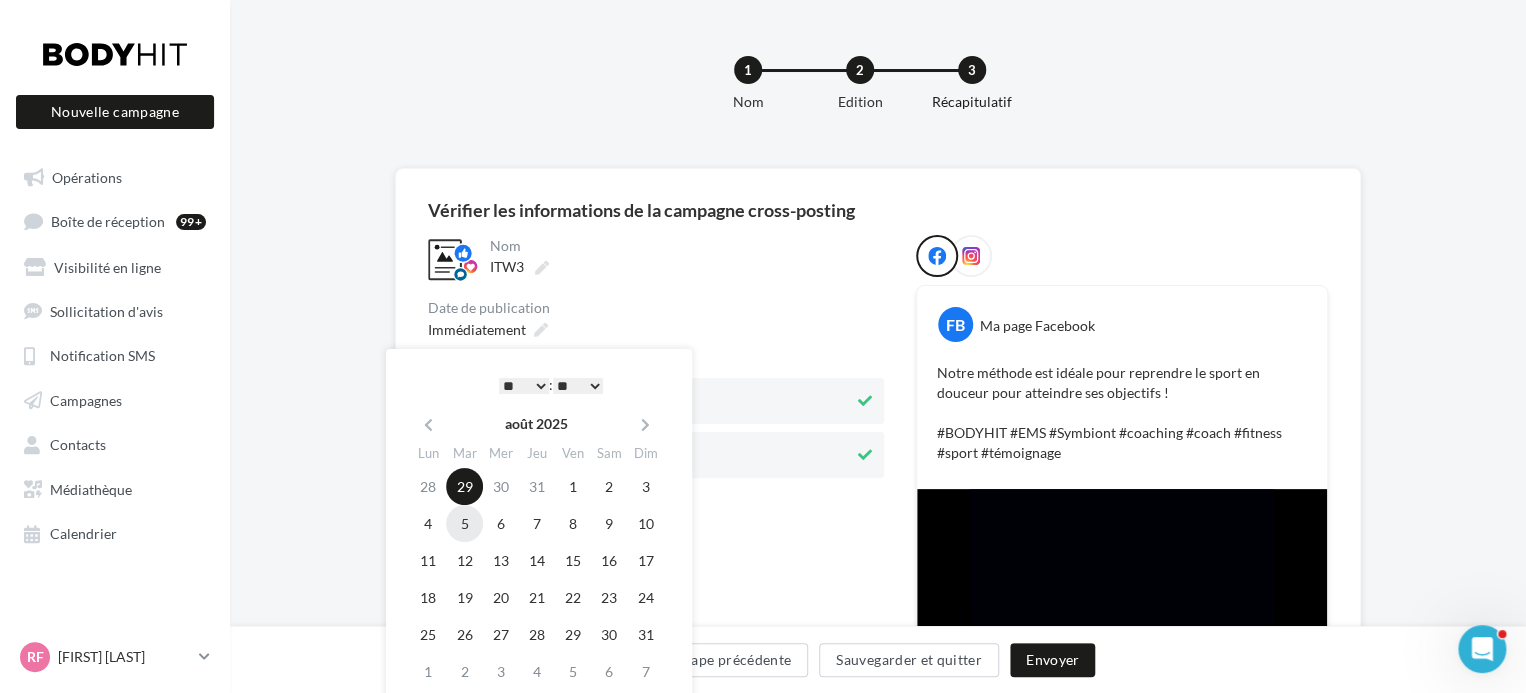 click on "5" at bounding box center [464, 523] 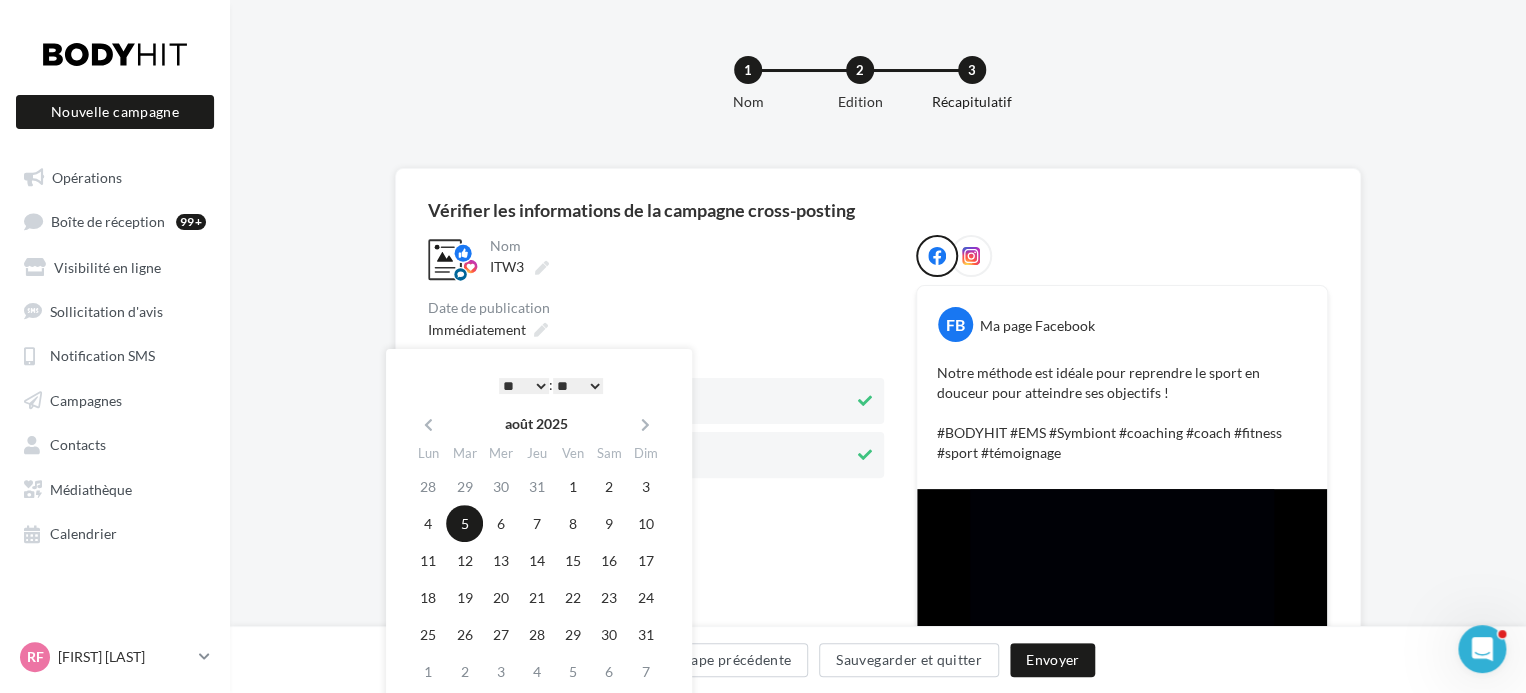 click on "* * * * * * * * * * ** ** ** ** ** ** ** ** ** ** ** ** ** **" at bounding box center [524, 386] 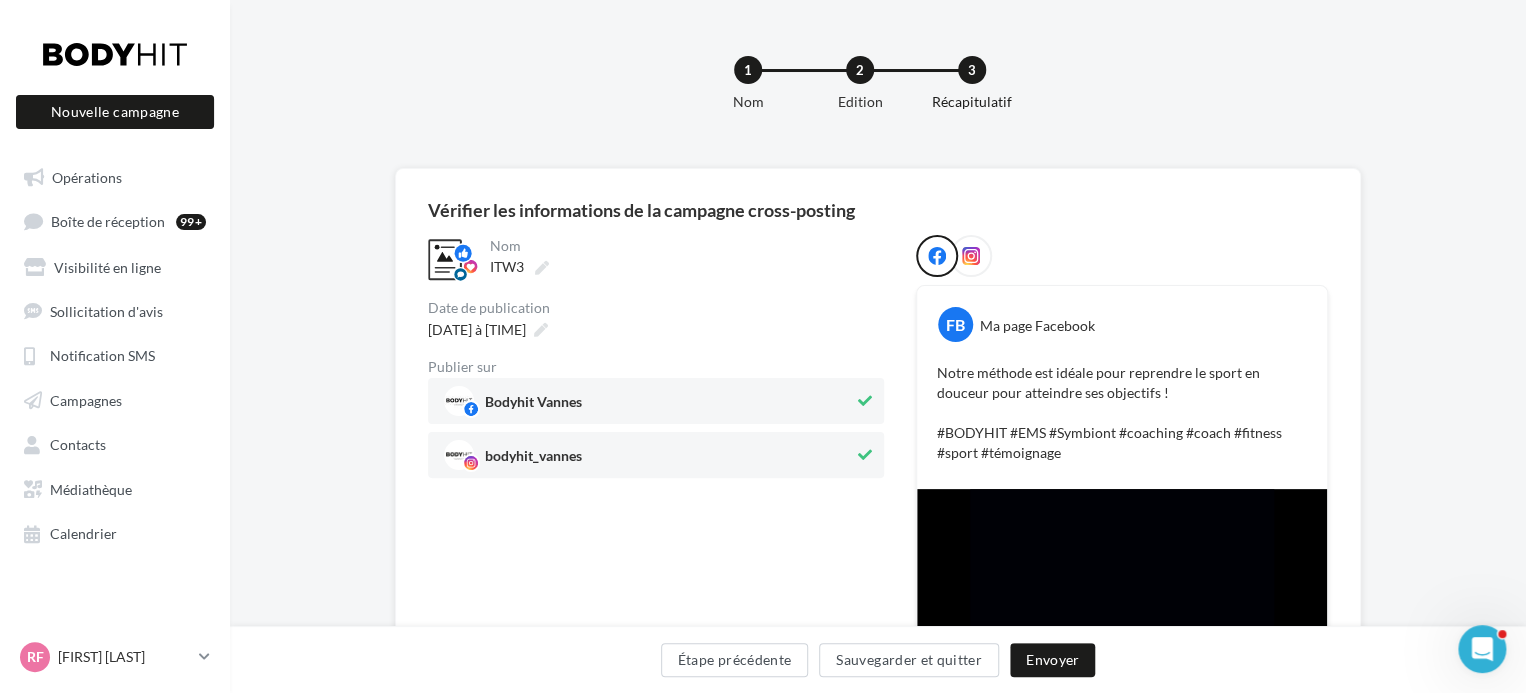click at bounding box center (971, 256) 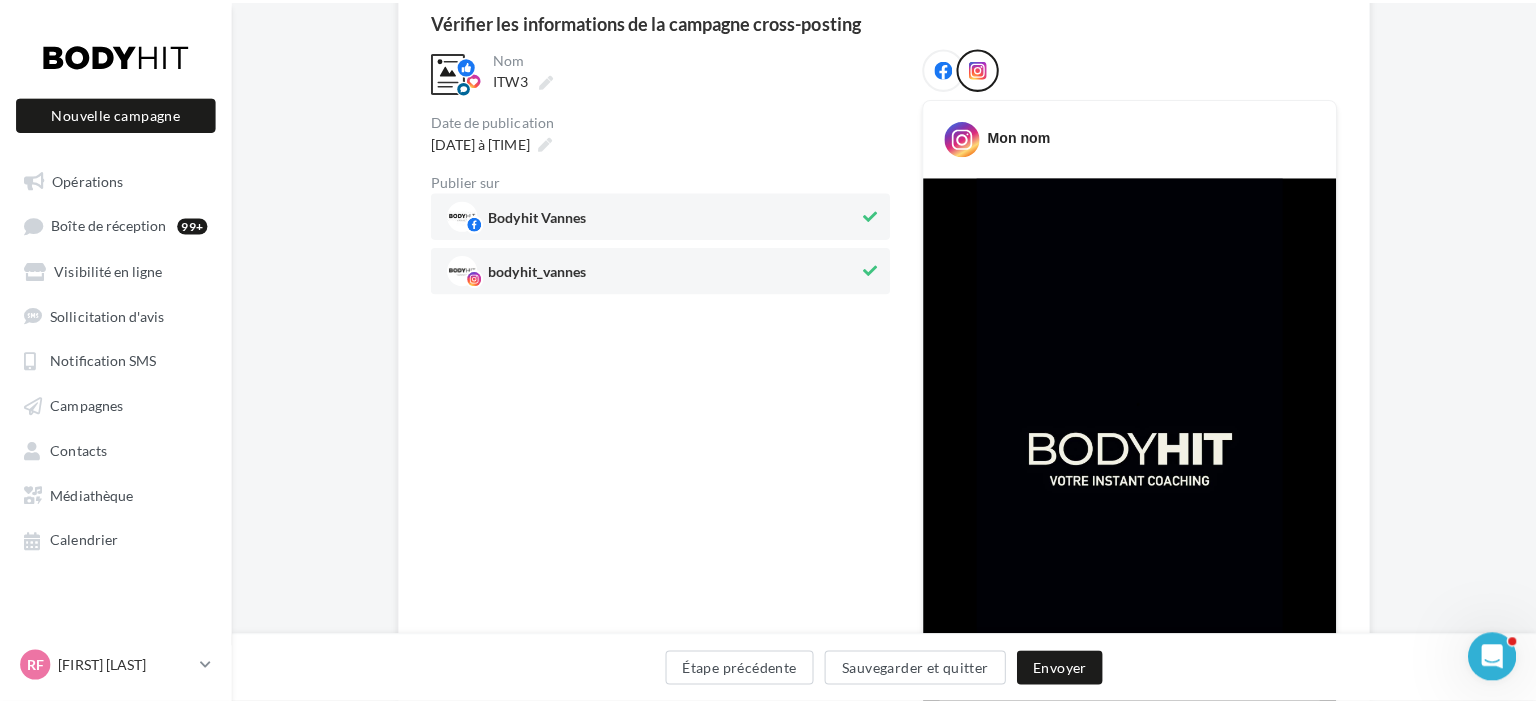 scroll, scrollTop: 400, scrollLeft: 0, axis: vertical 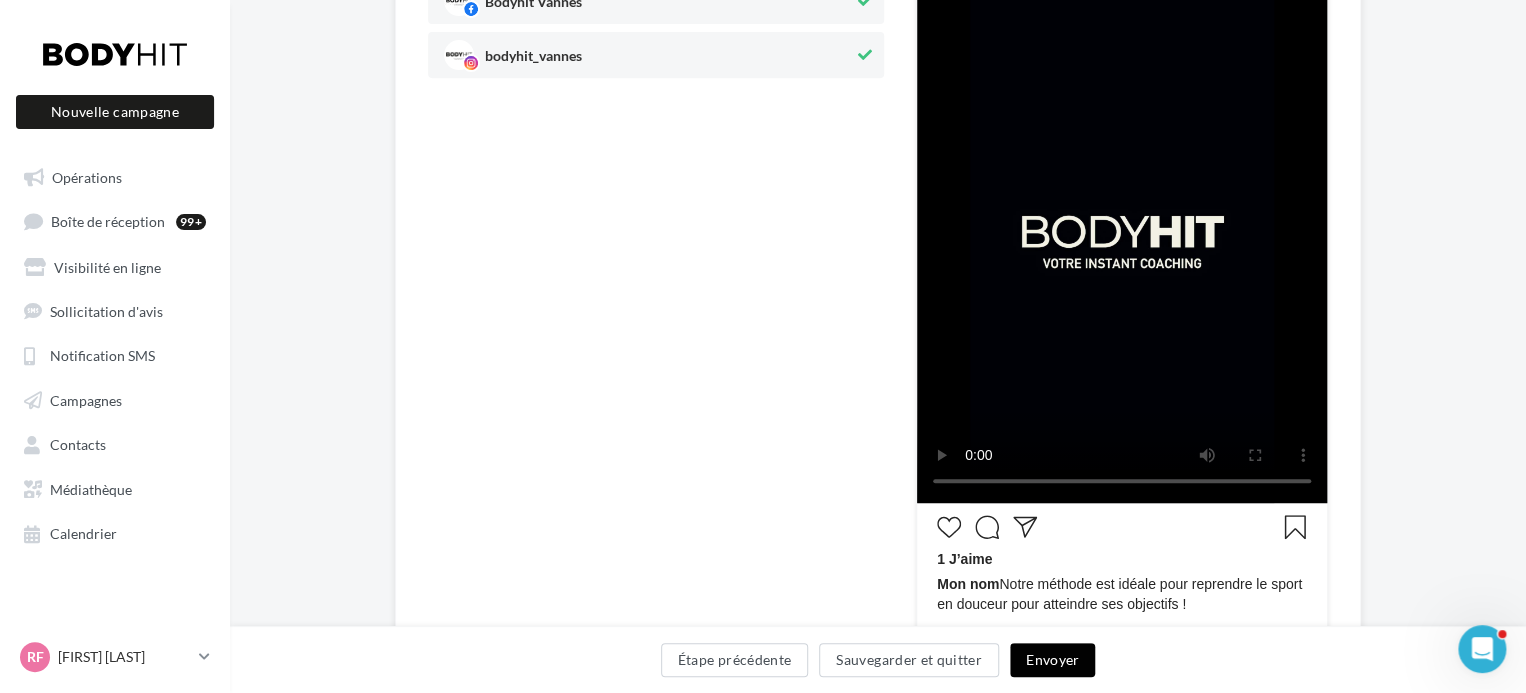 click on "Envoyer" at bounding box center [1052, 660] 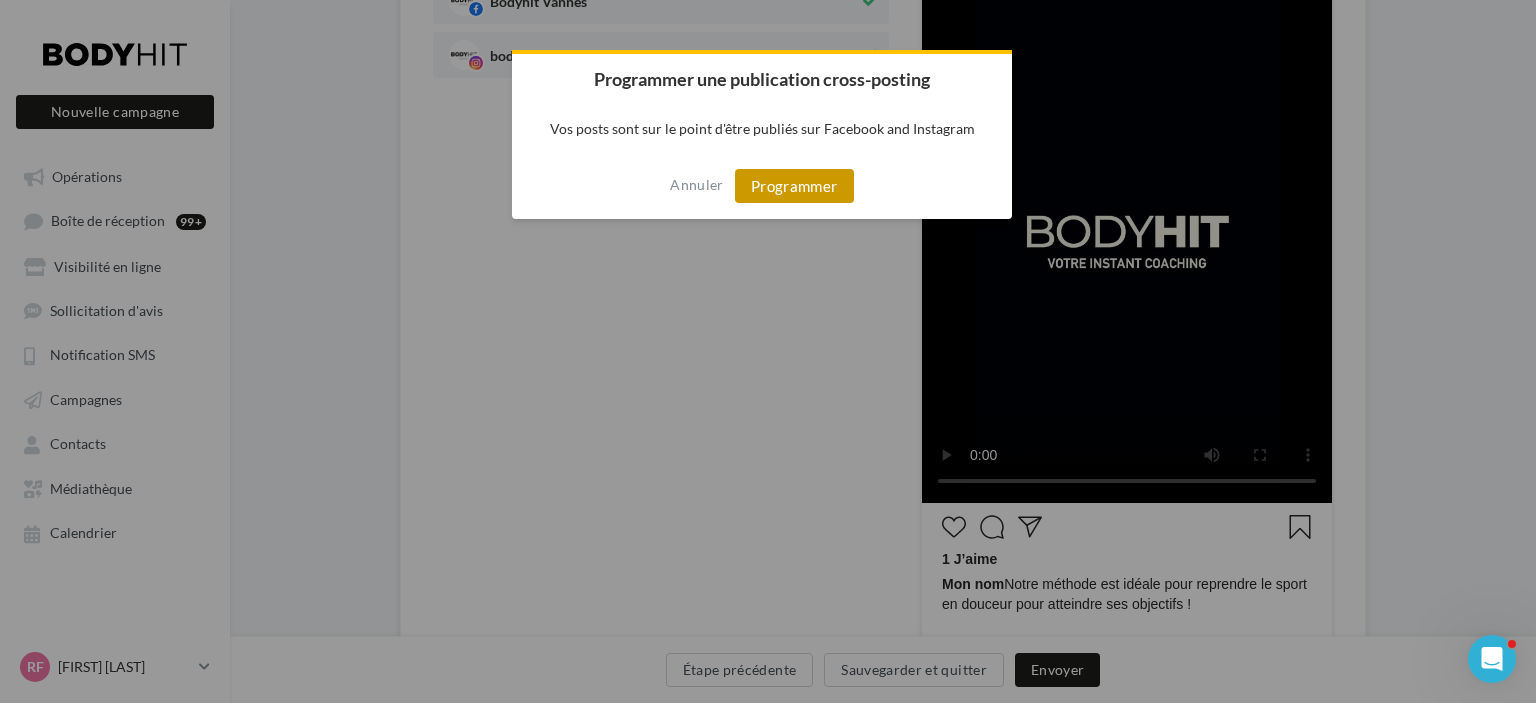click on "Programmer" at bounding box center (794, 186) 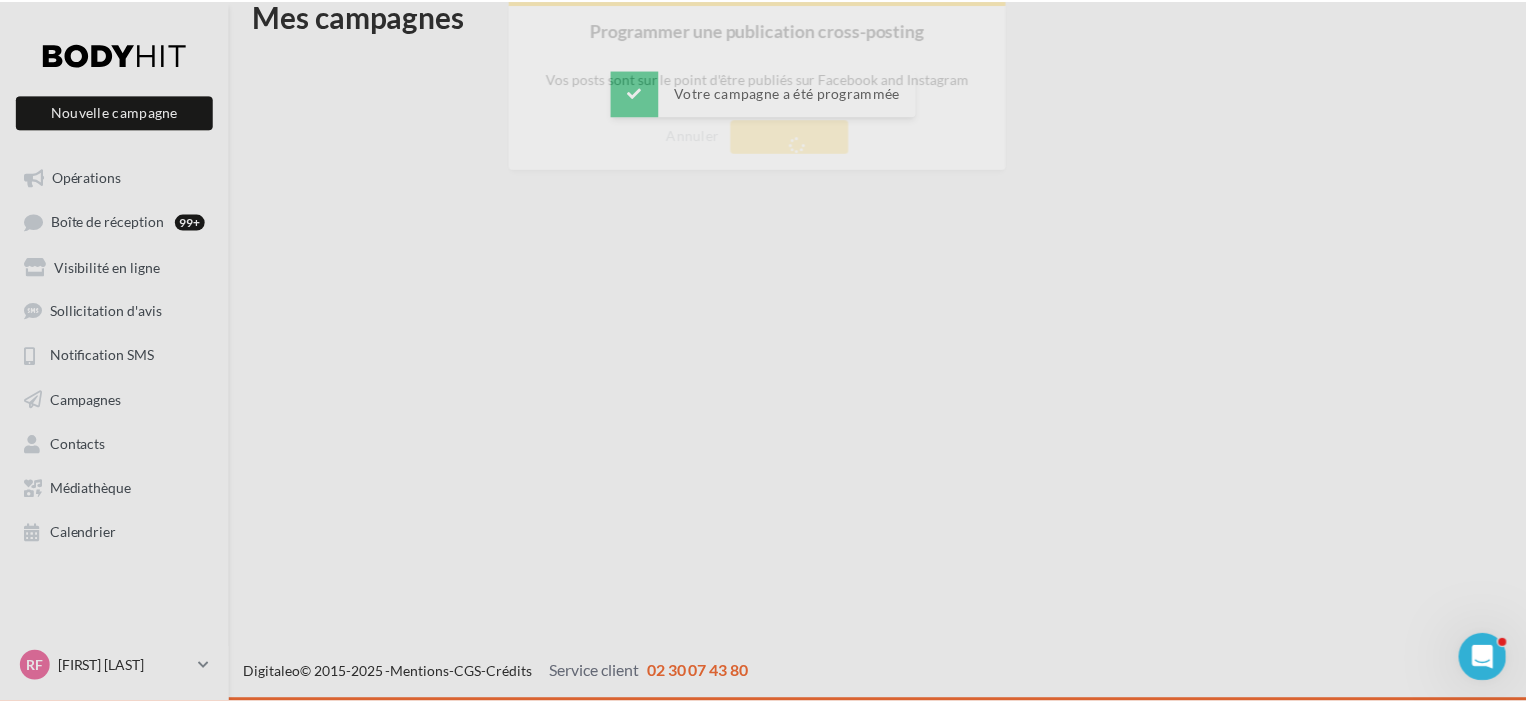 scroll, scrollTop: 32, scrollLeft: 0, axis: vertical 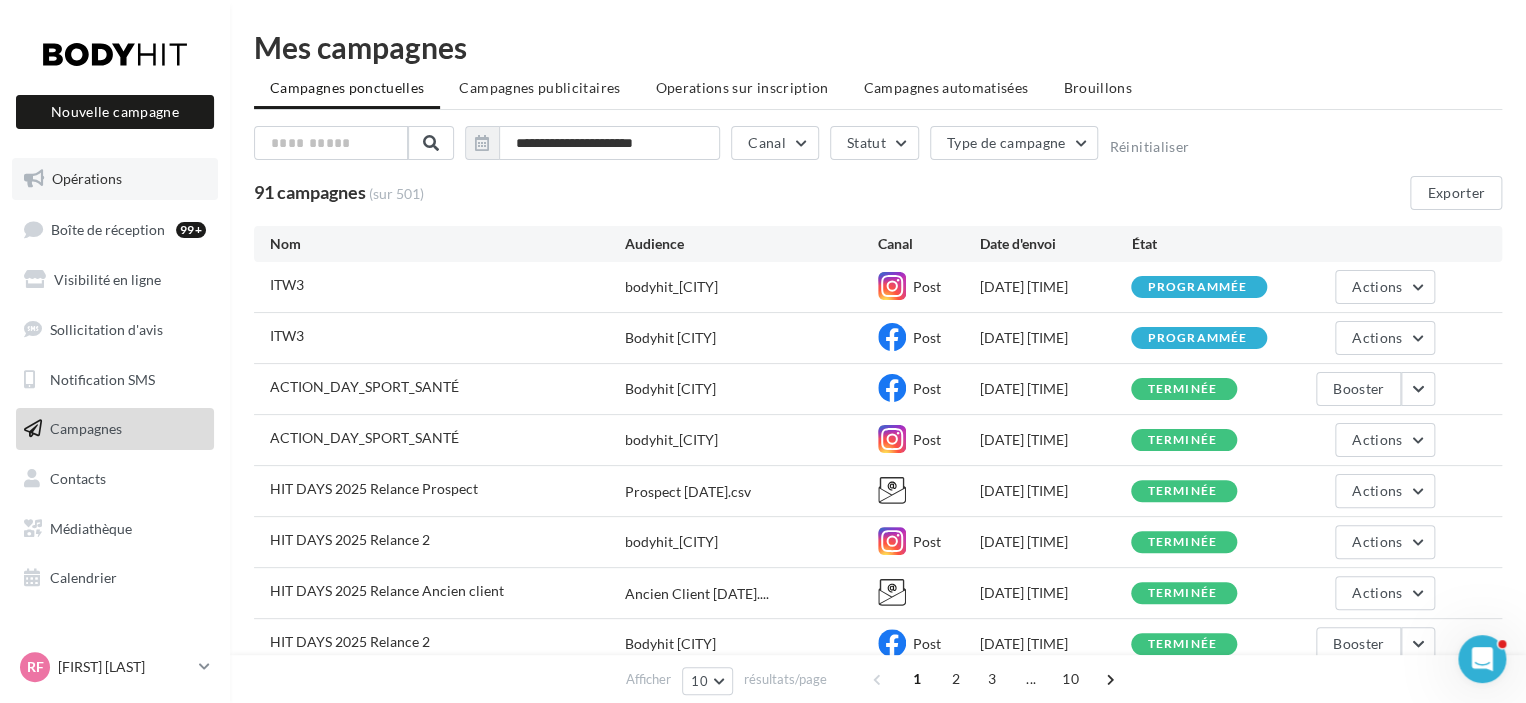 click on "Opérations" at bounding box center [115, 179] 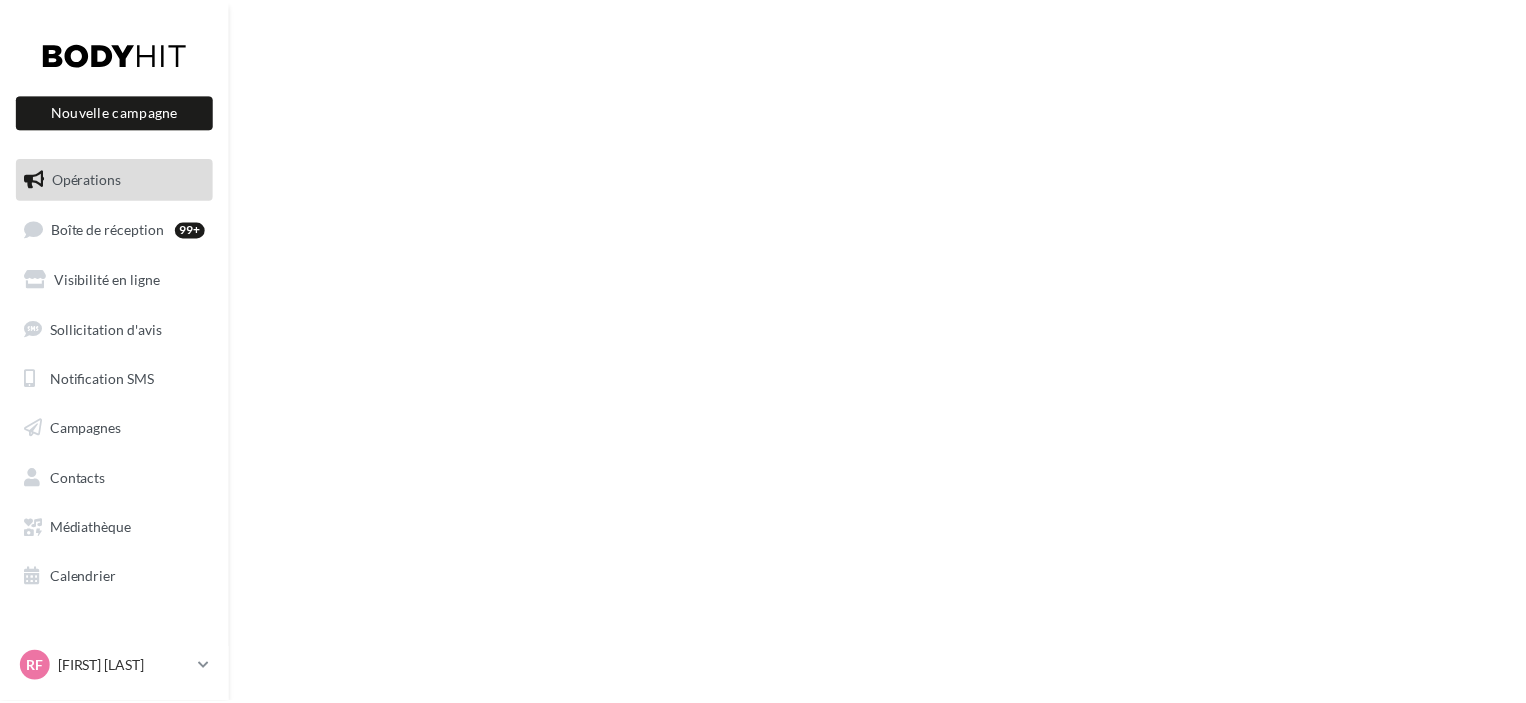 scroll, scrollTop: 0, scrollLeft: 0, axis: both 